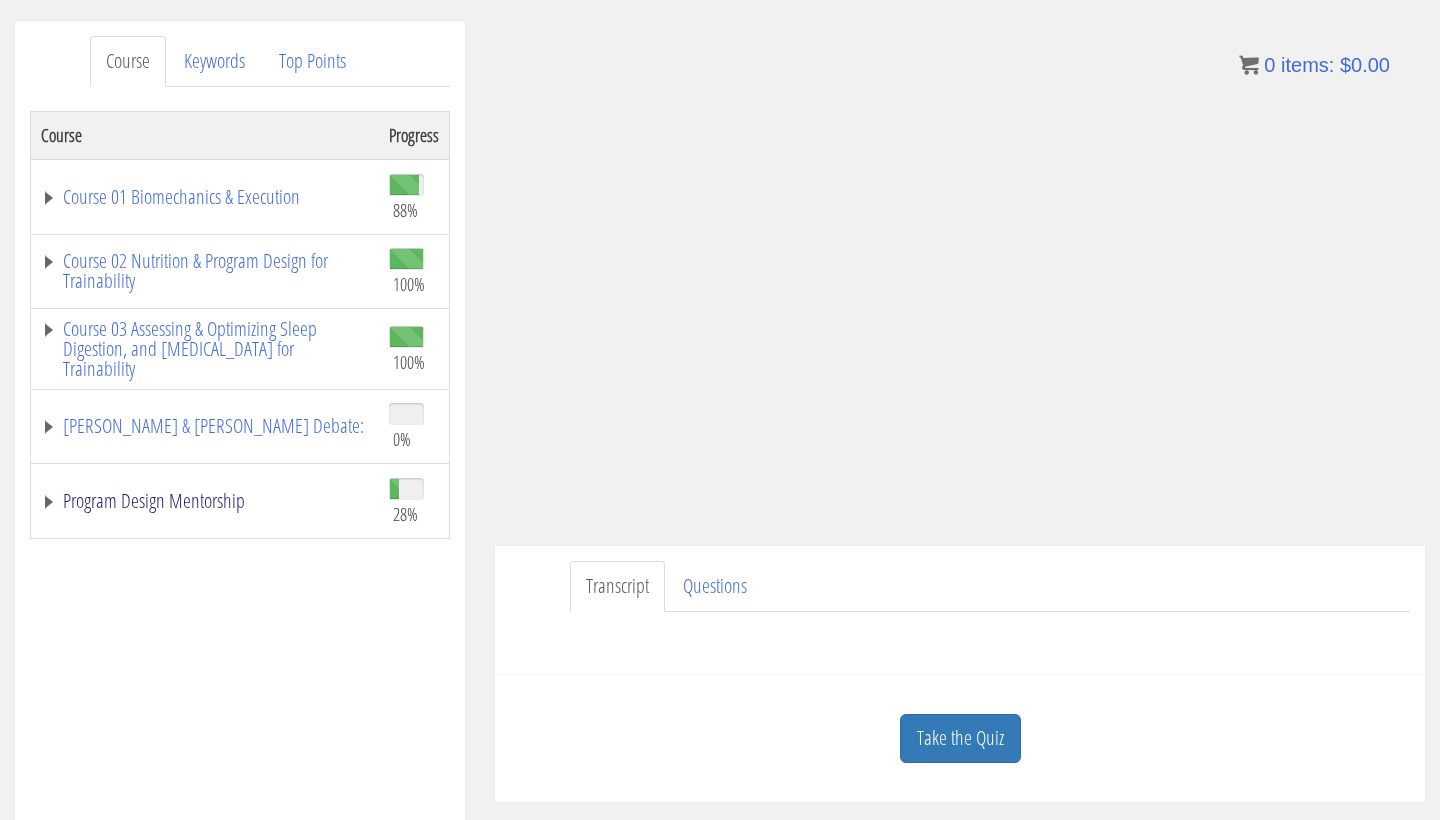 scroll, scrollTop: 243, scrollLeft: 0, axis: vertical 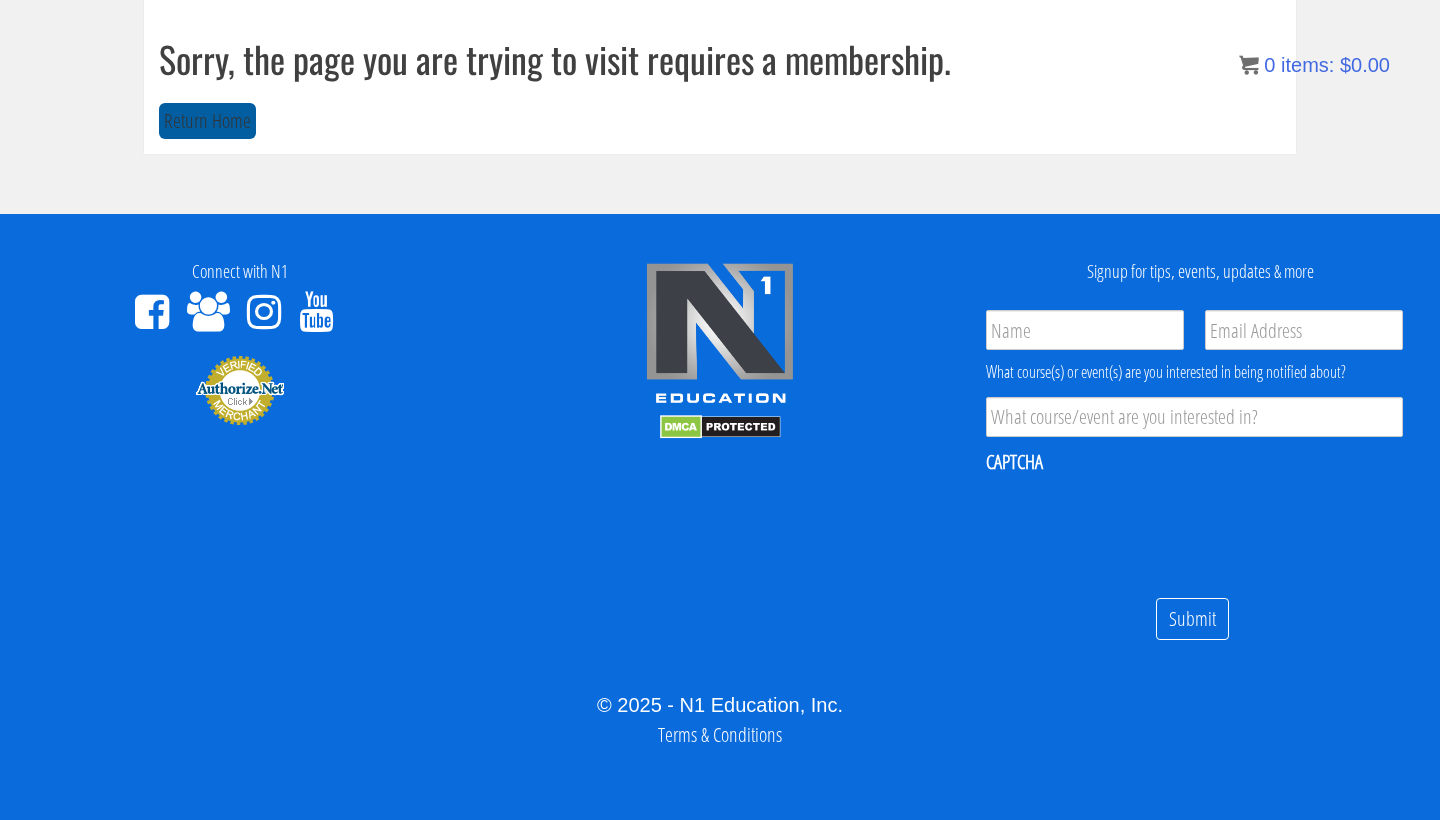 click on "Return Home" at bounding box center [207, 121] 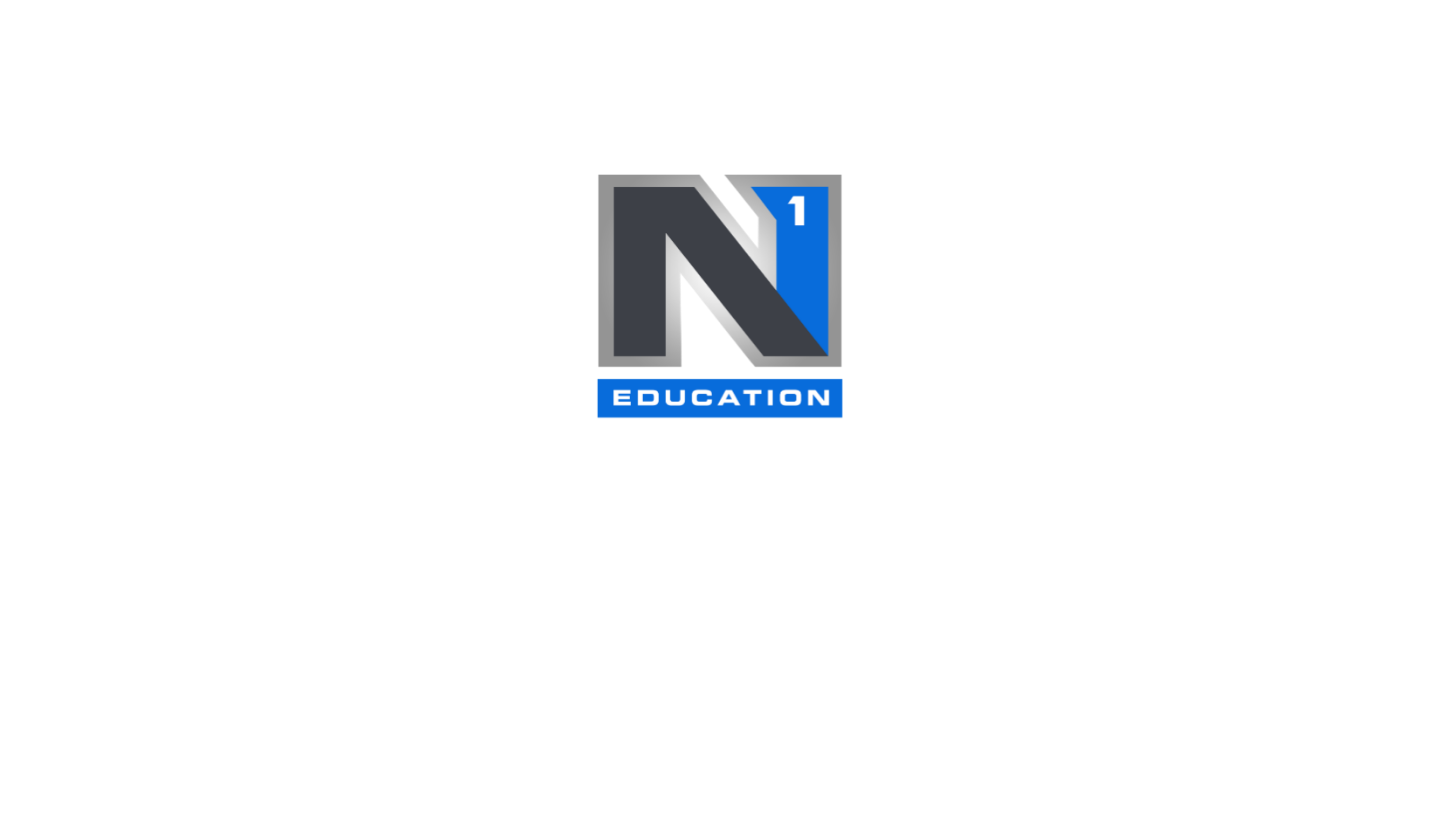 scroll, scrollTop: 0, scrollLeft: 0, axis: both 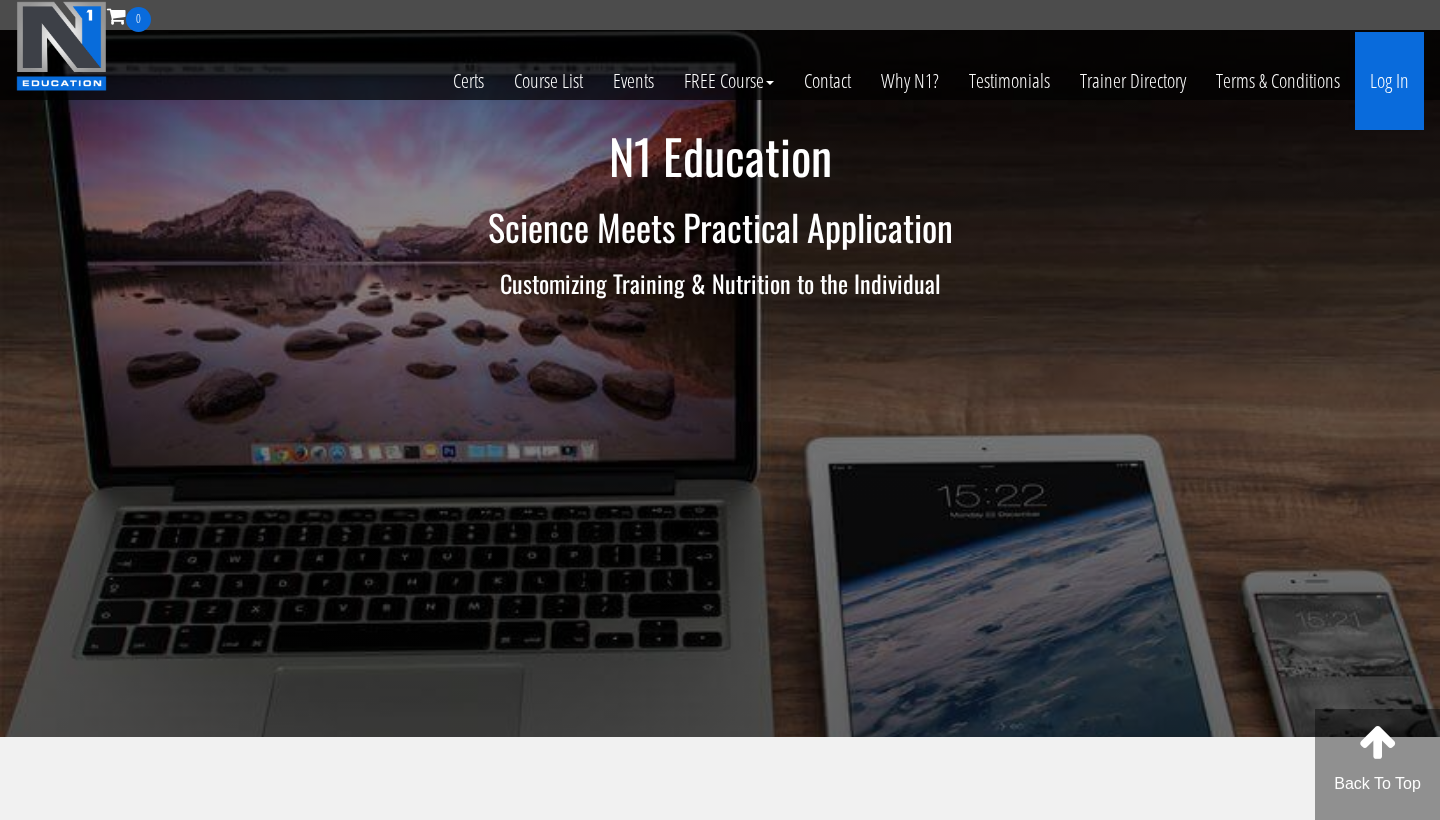 click on "Log In" at bounding box center (1389, 81) 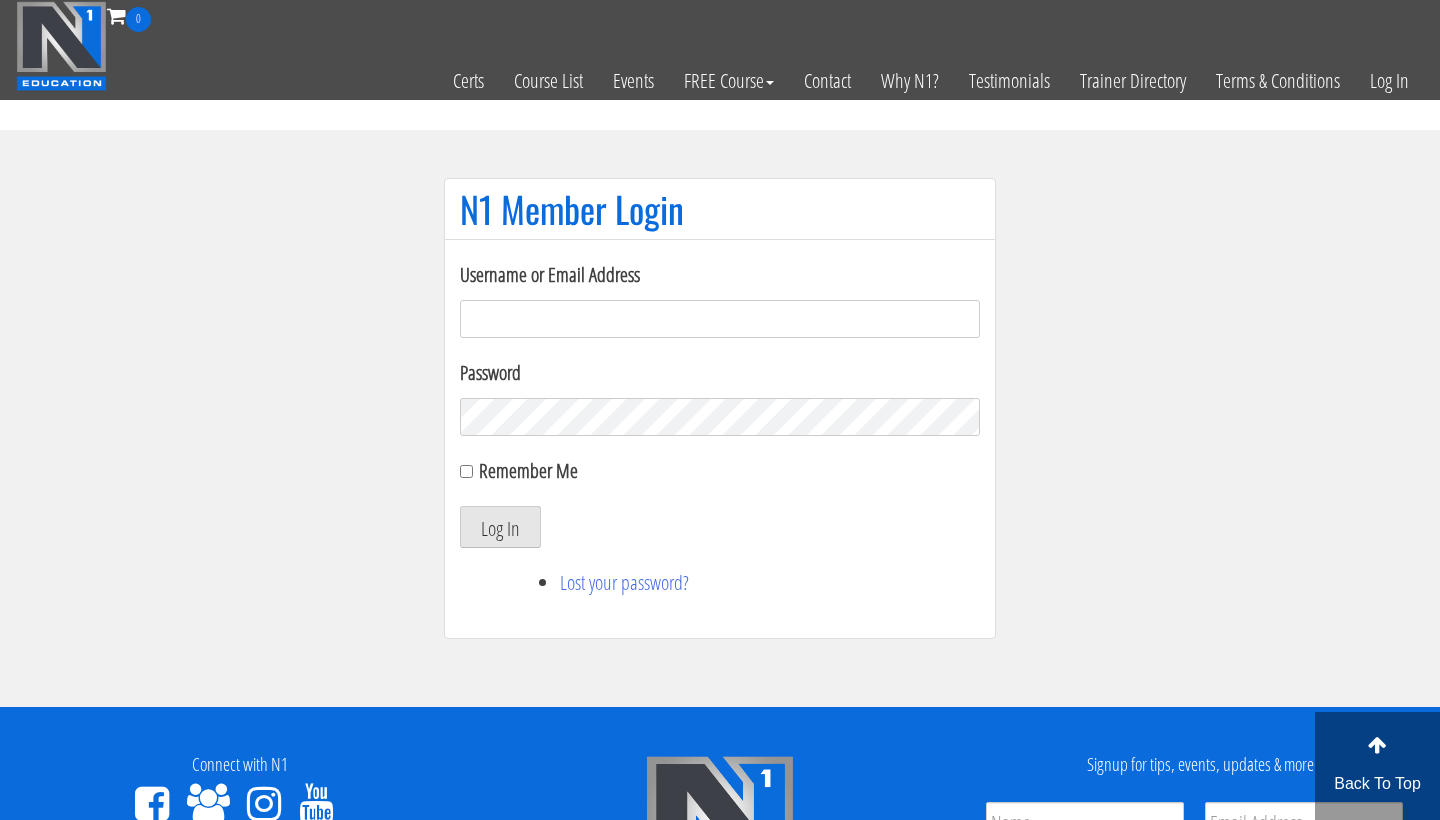 scroll, scrollTop: 0, scrollLeft: 0, axis: both 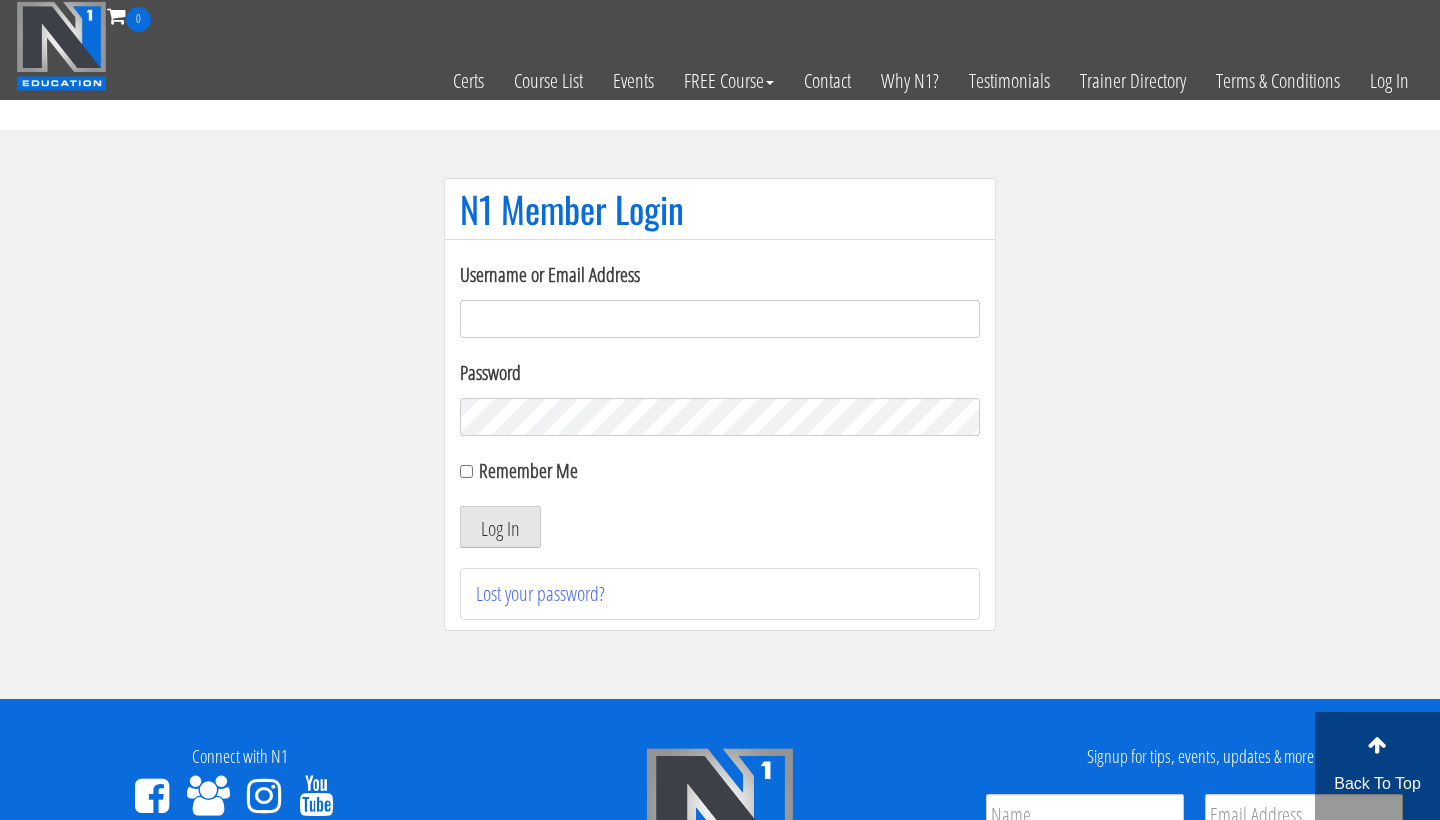 type on "[EMAIL_ADDRESS][DOMAIN_NAME]" 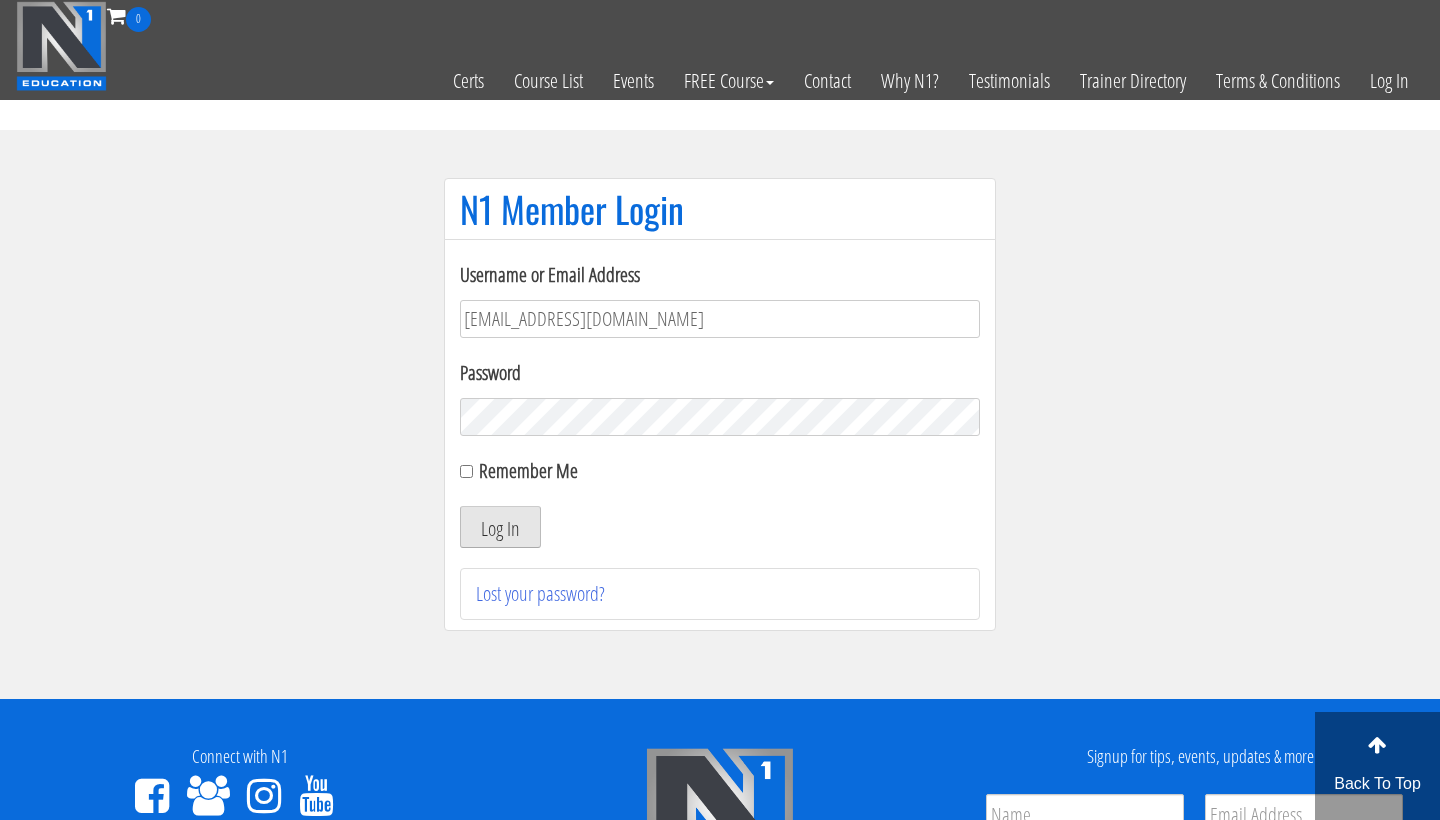 click on "Log In" at bounding box center [500, 527] 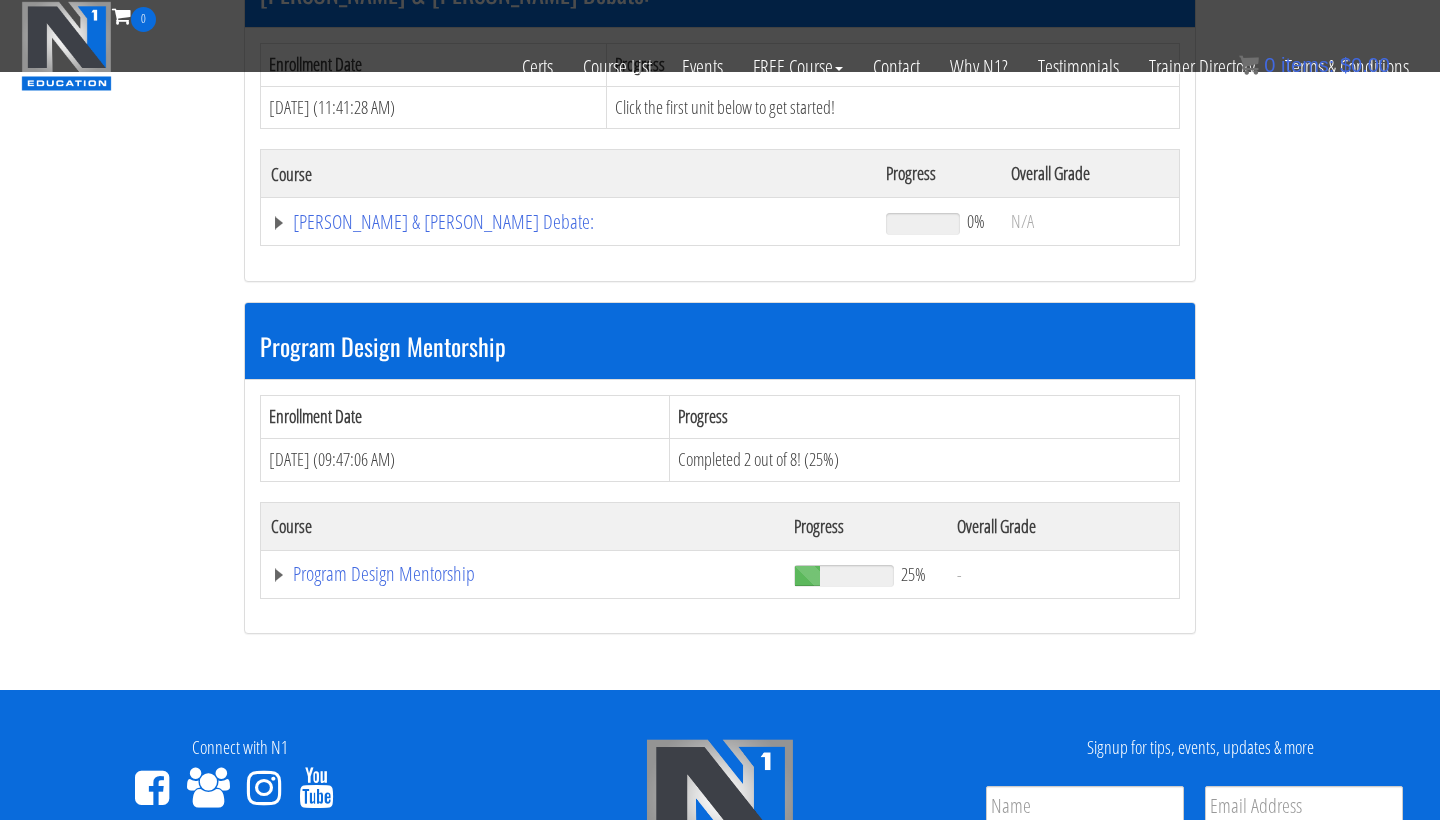 scroll, scrollTop: 1456, scrollLeft: 0, axis: vertical 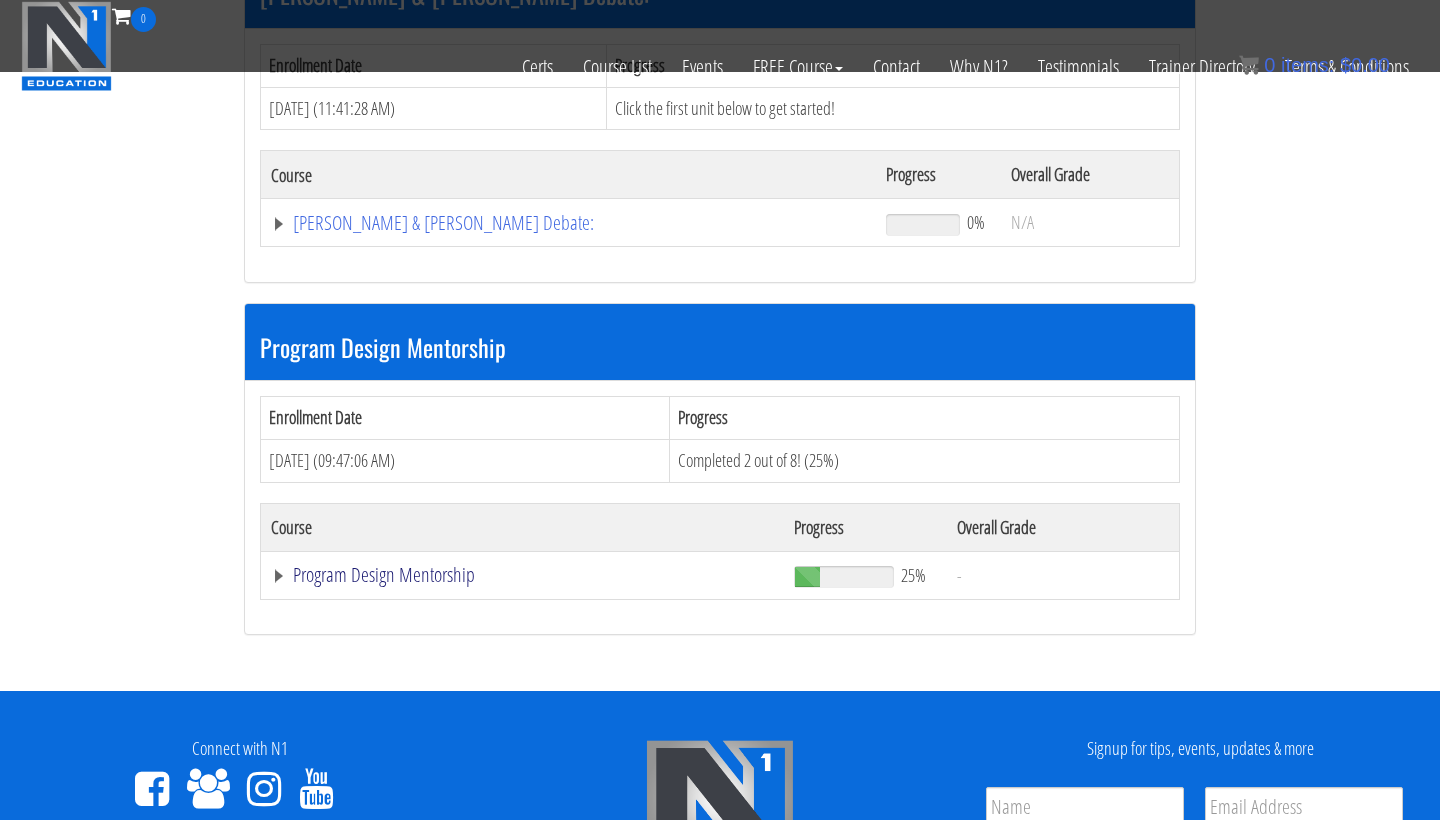 click on "Program Design Mentorship" at bounding box center [547, -888] 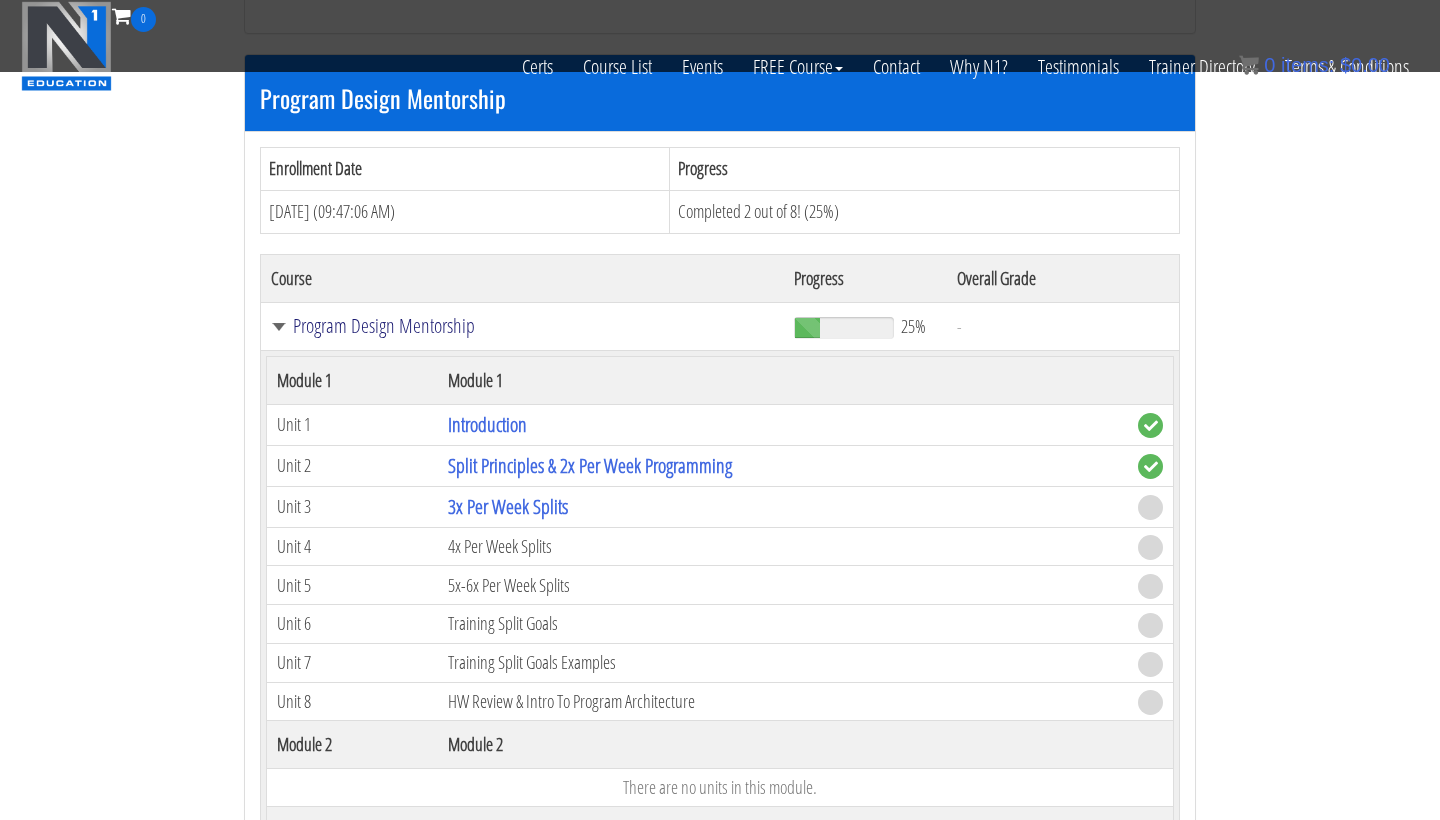 scroll, scrollTop: 1736, scrollLeft: 0, axis: vertical 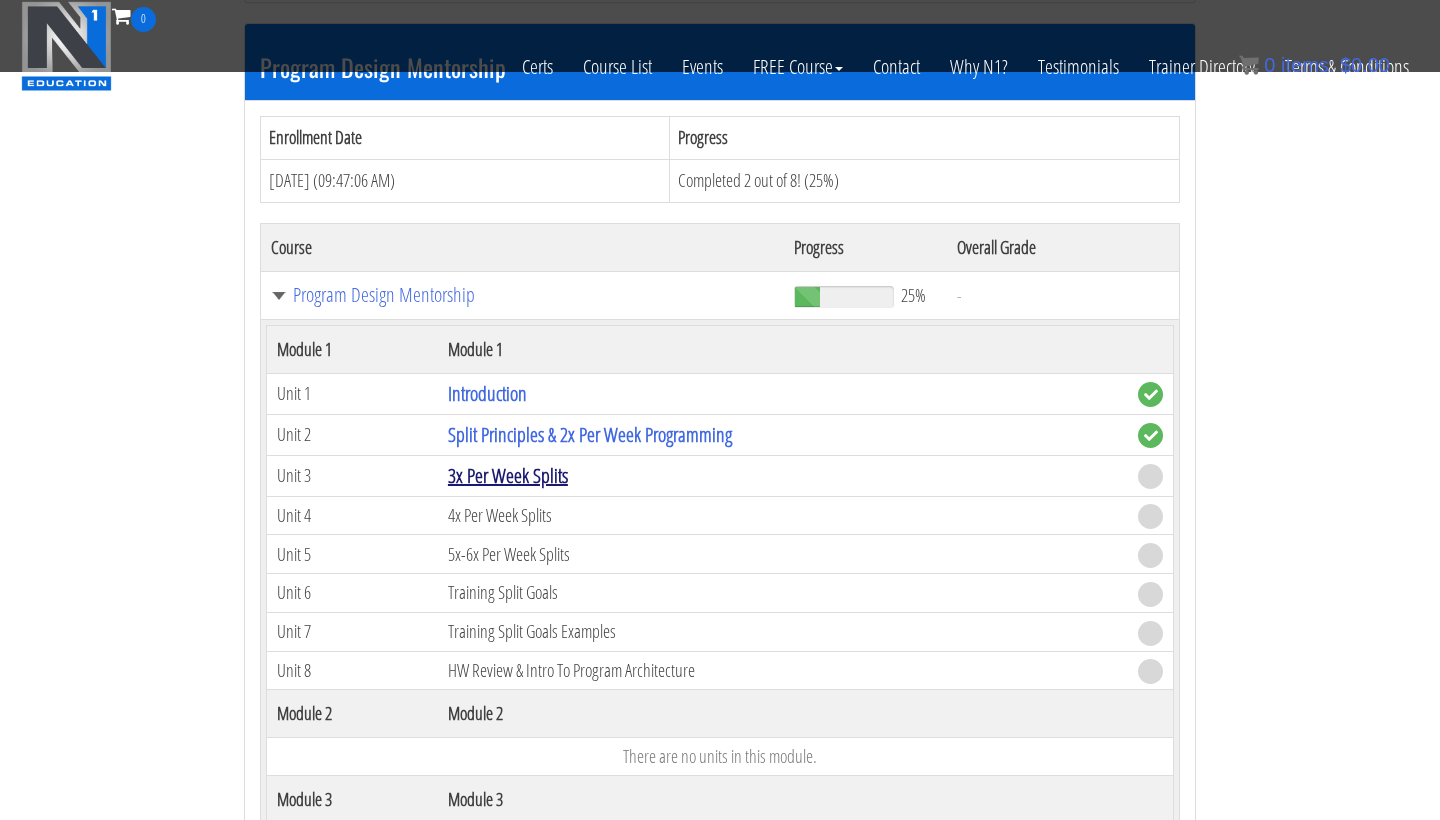 click on "3x Per Week Splits" at bounding box center [508, 475] 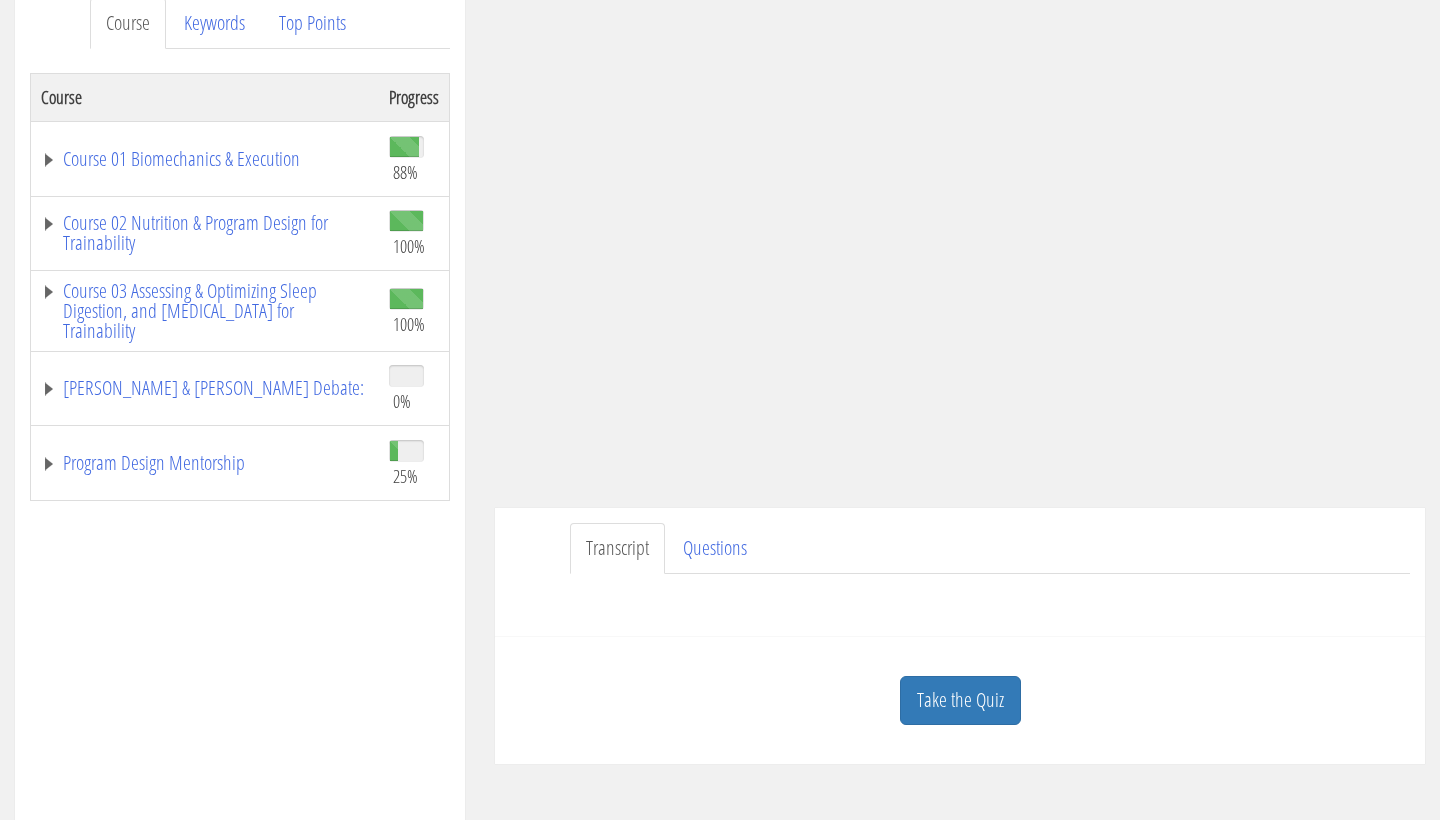 scroll, scrollTop: 290, scrollLeft: 0, axis: vertical 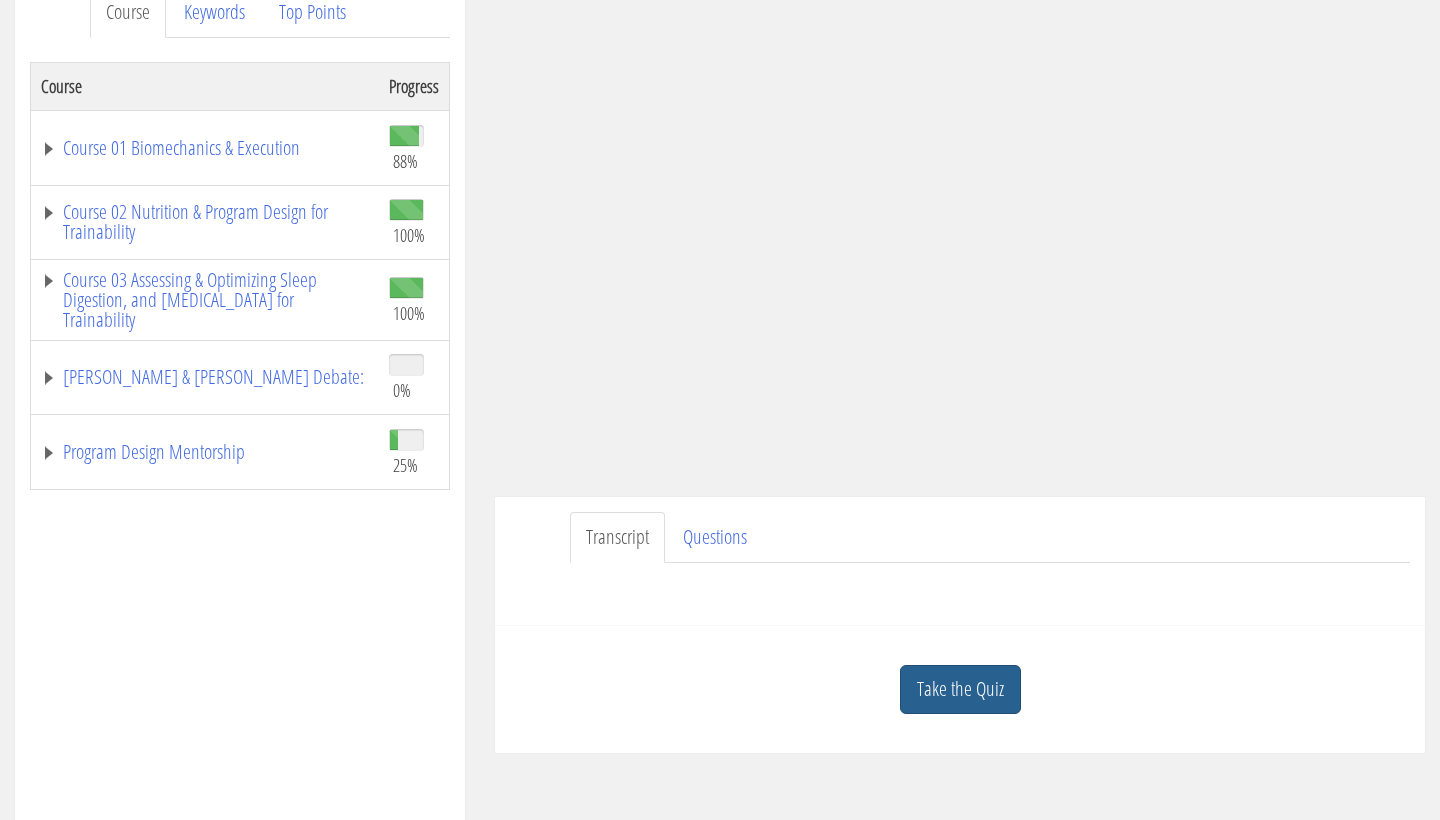 click on "Take the Quiz" at bounding box center (960, 689) 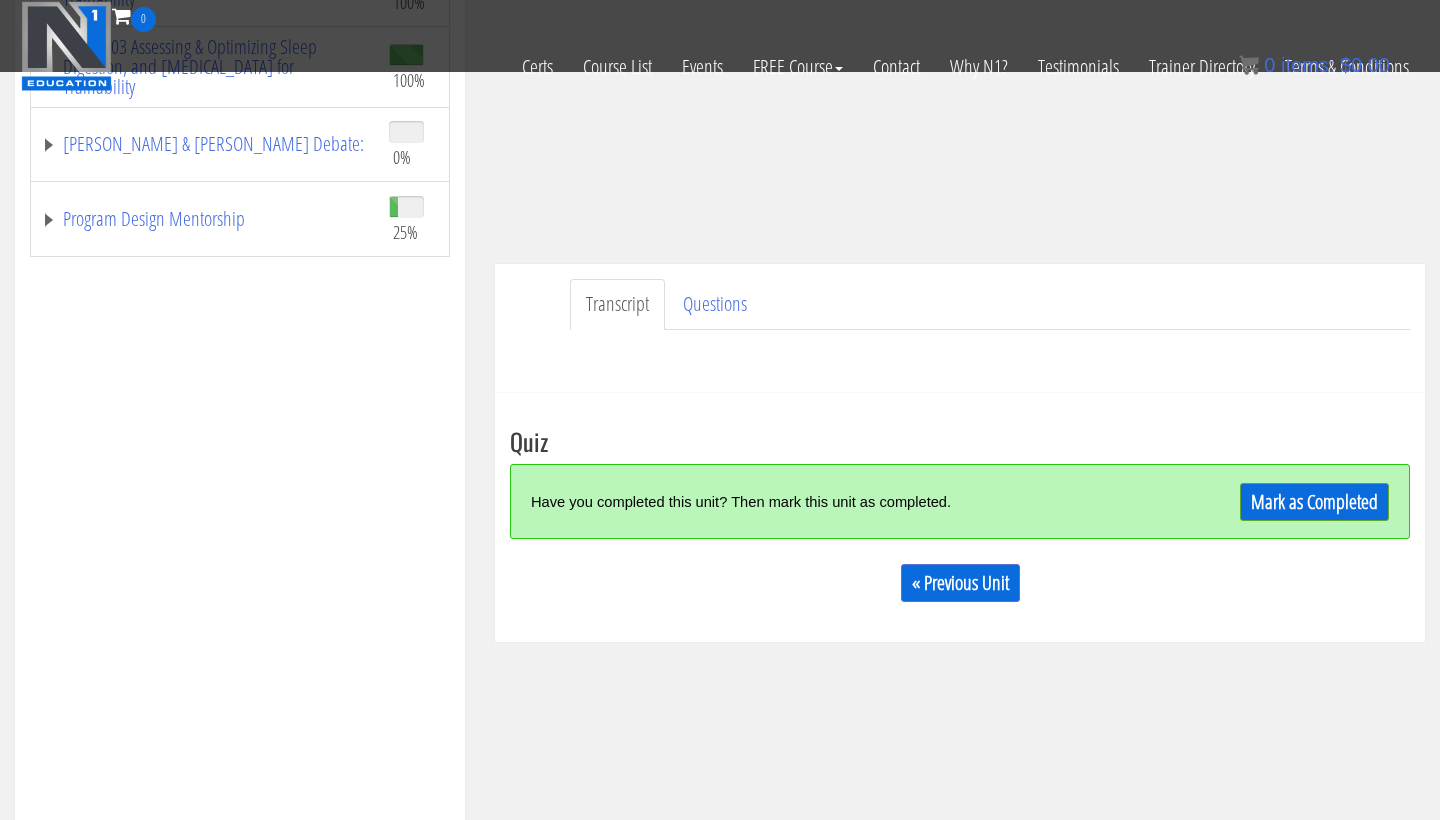 scroll, scrollTop: 434, scrollLeft: 0, axis: vertical 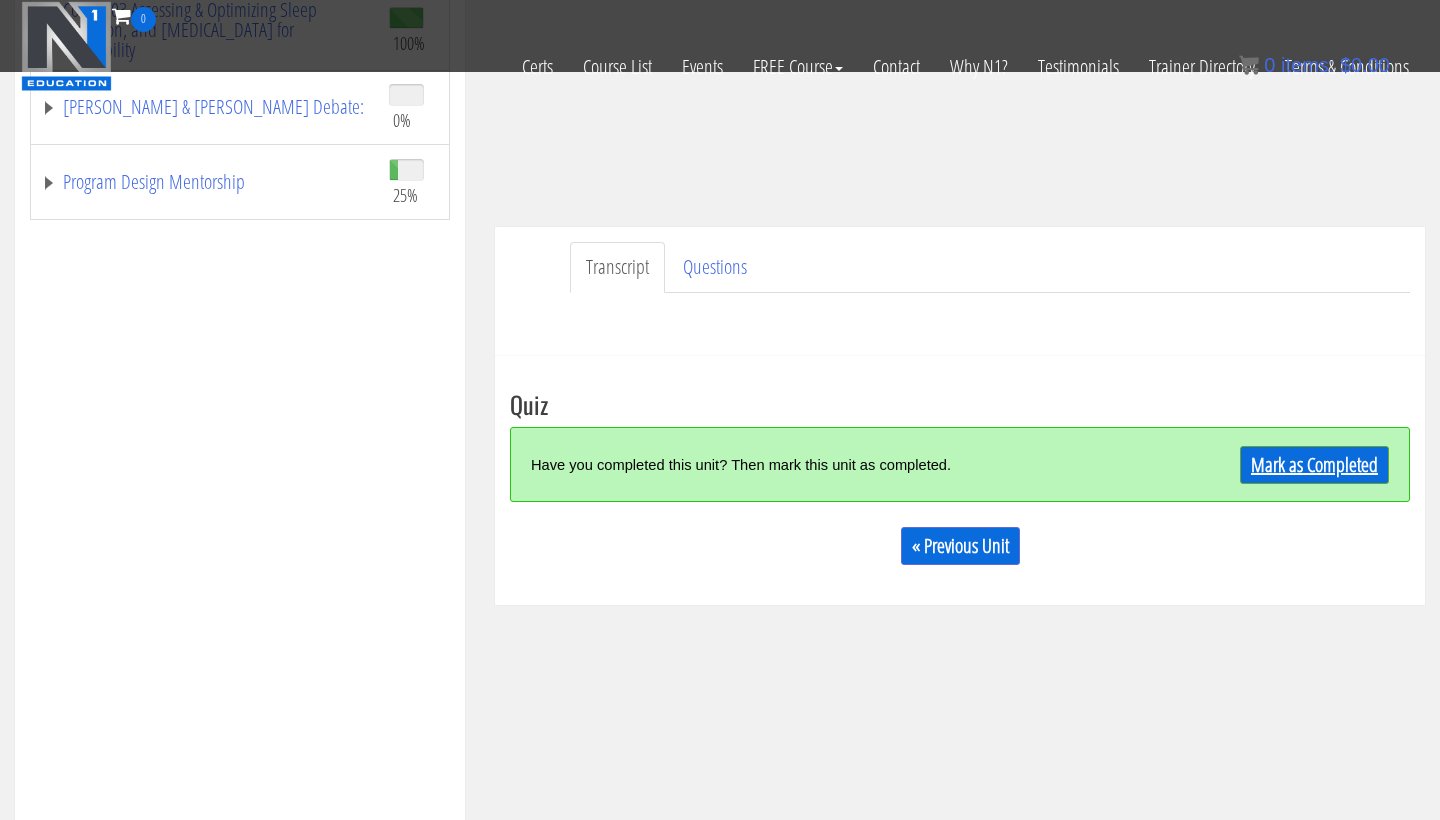 click on "Mark as Completed" at bounding box center [1314, 465] 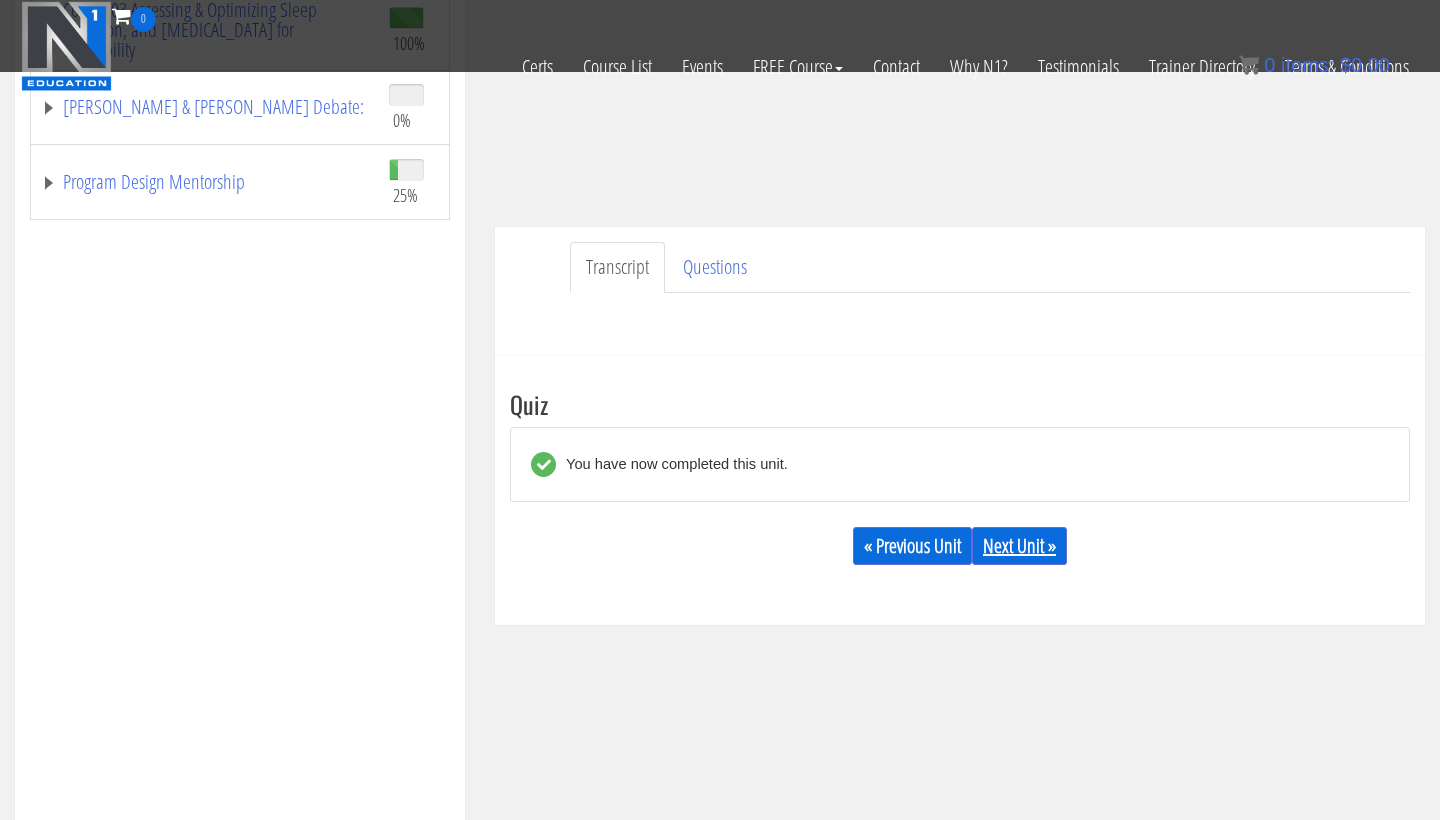 click on "Next Unit »" at bounding box center (1019, 546) 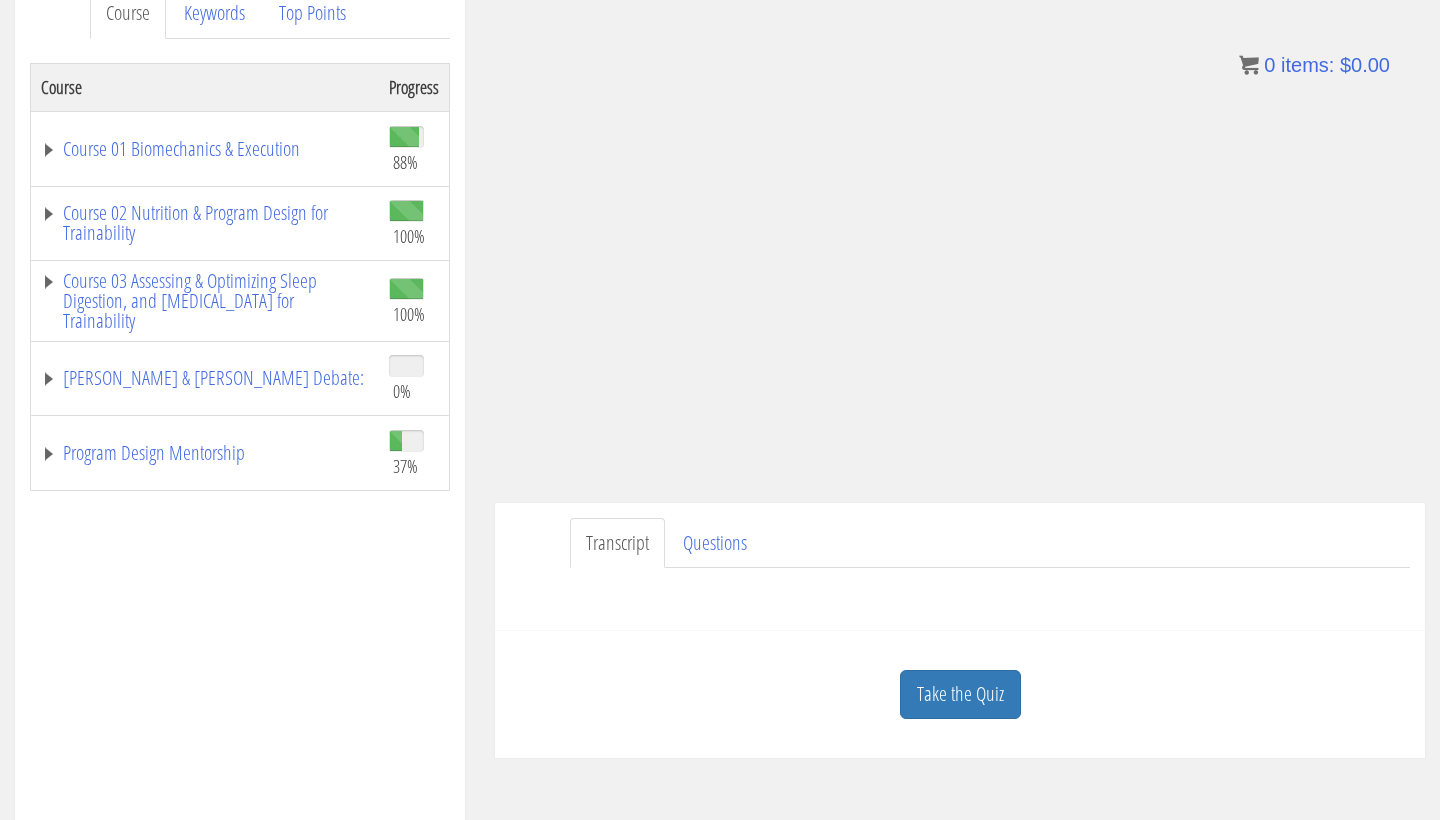 scroll, scrollTop: 295, scrollLeft: 0, axis: vertical 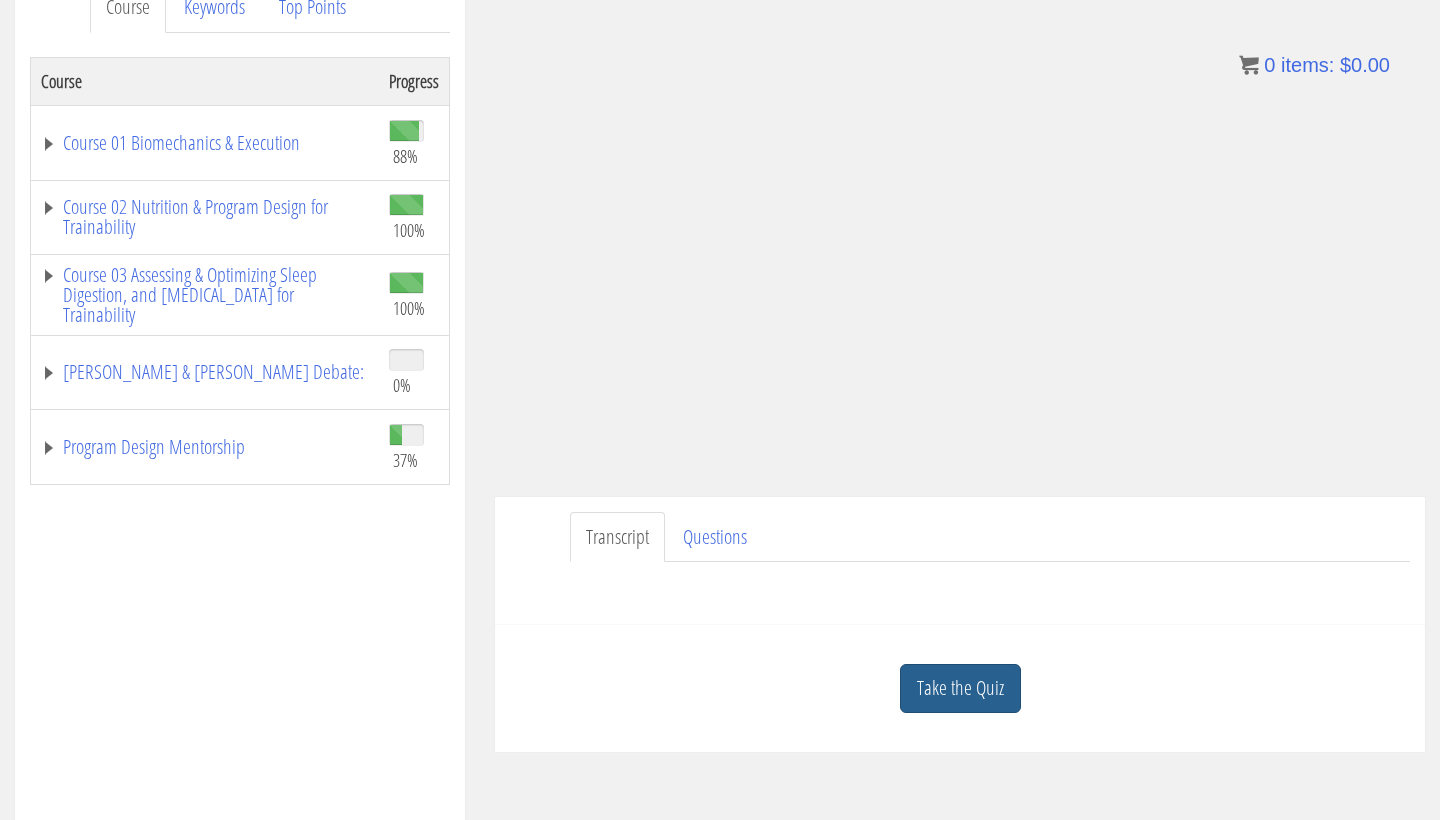click on "Take the Quiz" at bounding box center [960, 688] 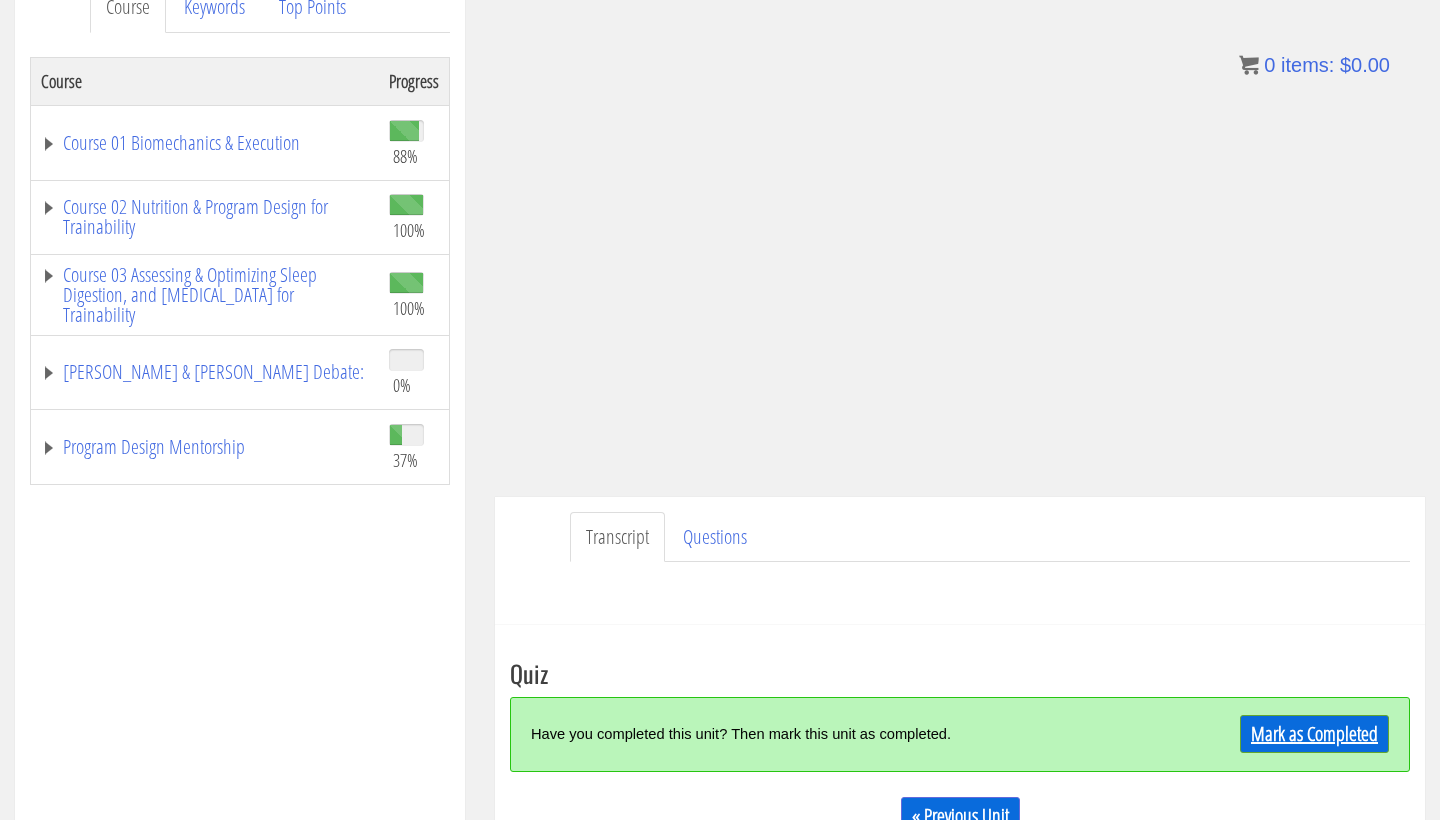 click on "Mark as Completed" at bounding box center (1314, 734) 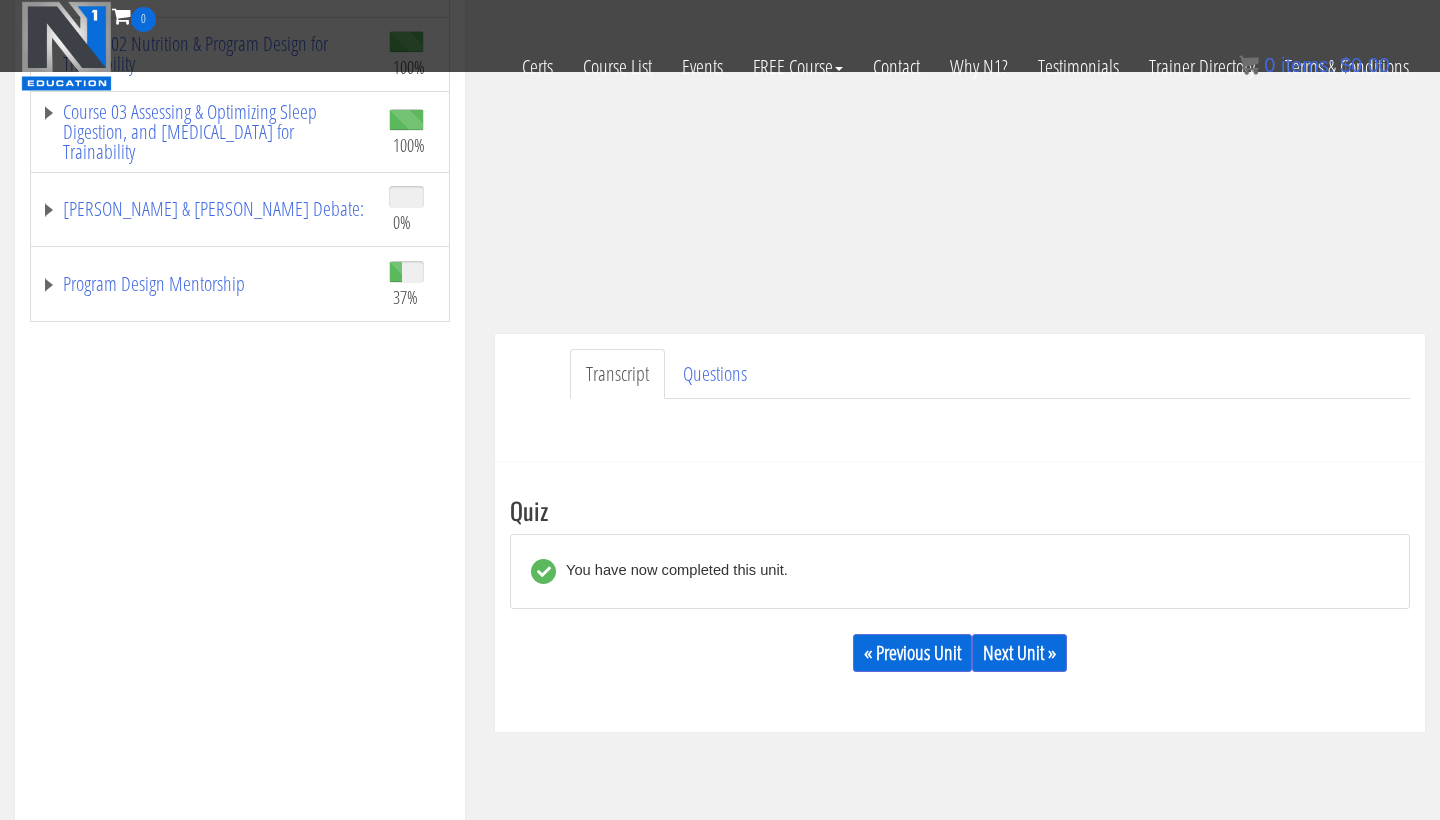 scroll, scrollTop: 362, scrollLeft: 0, axis: vertical 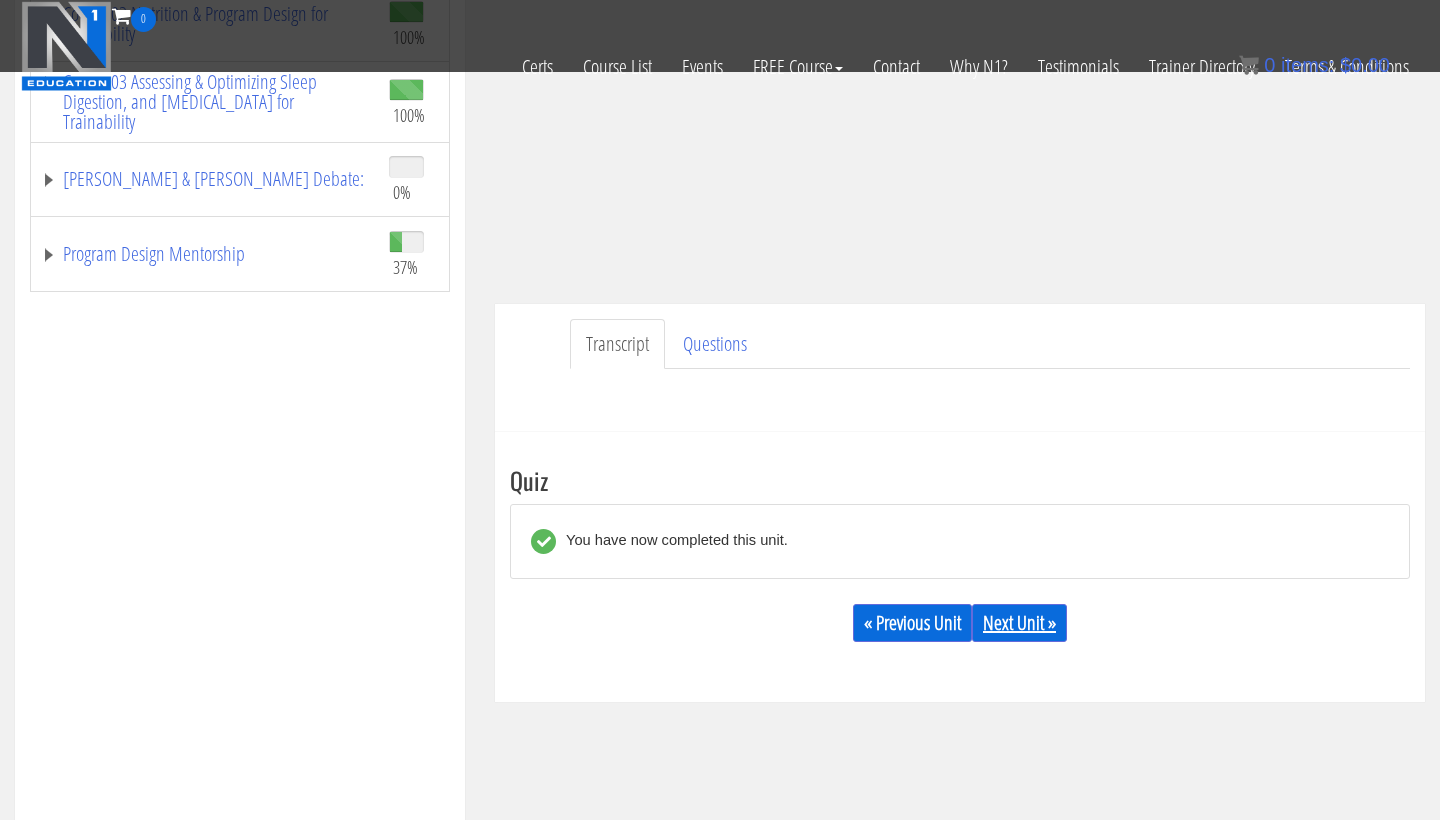 click on "Next Unit »" at bounding box center [1019, 623] 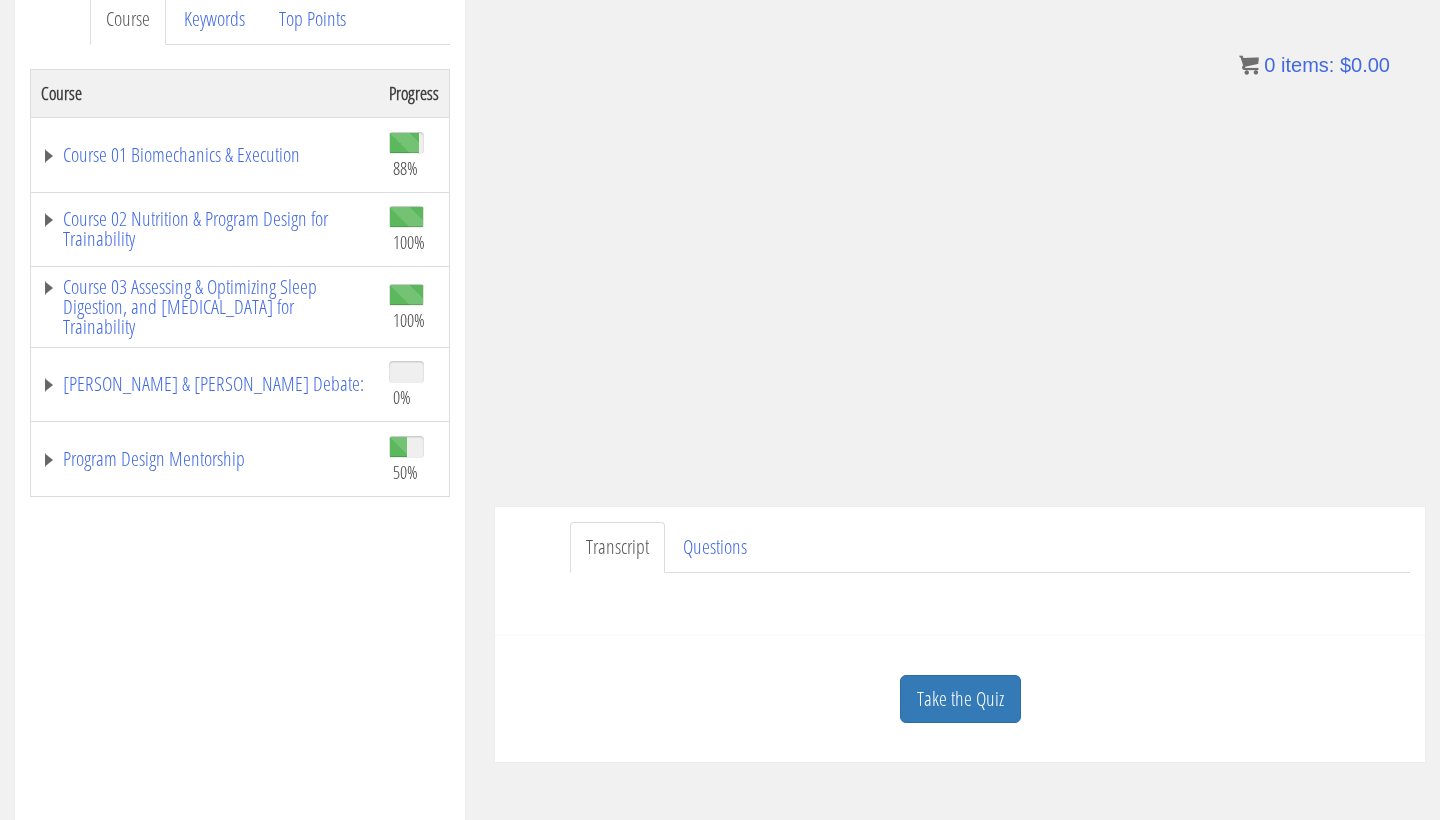 scroll, scrollTop: 287, scrollLeft: 0, axis: vertical 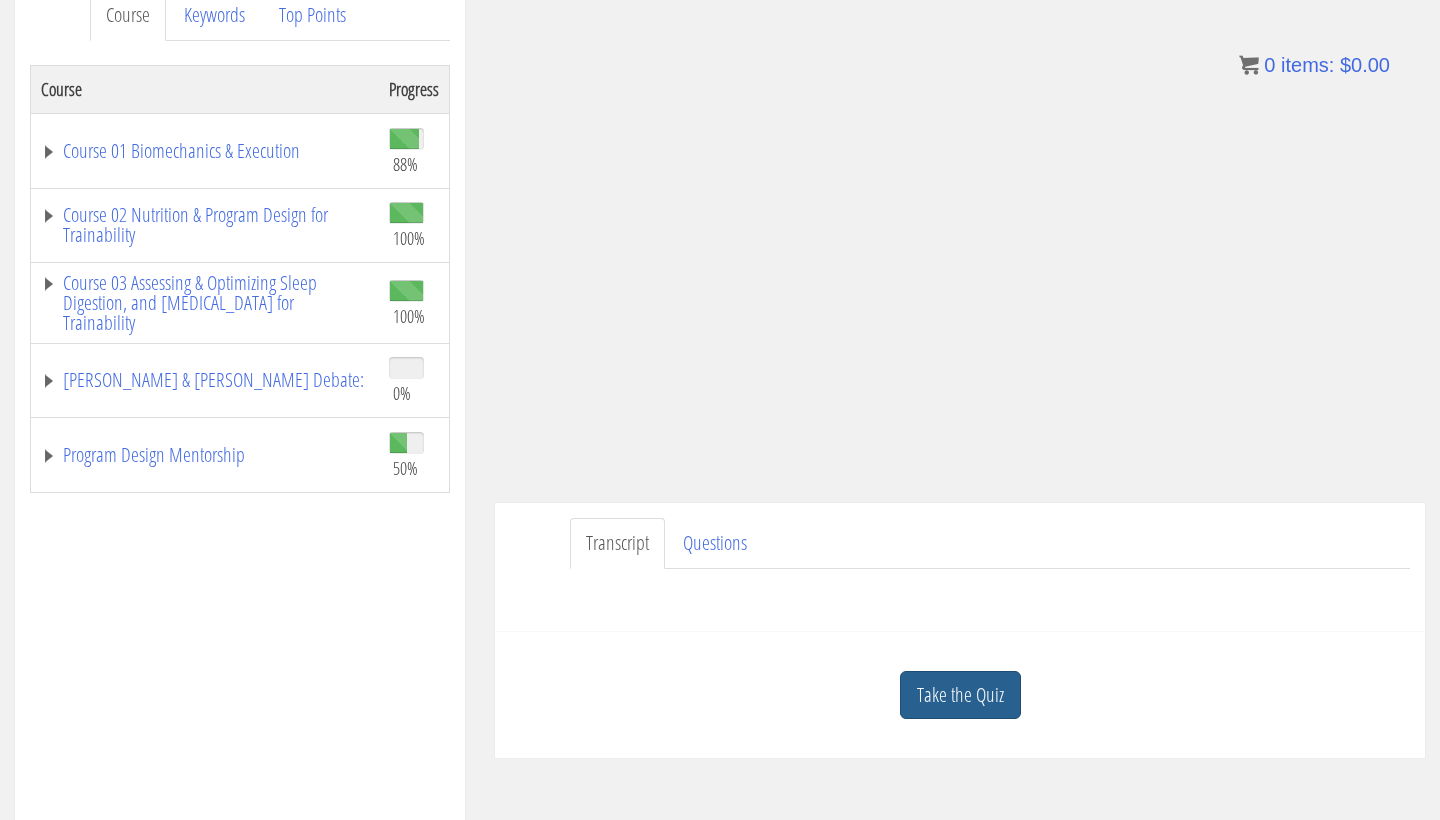 click on "Take the Quiz" at bounding box center (960, 695) 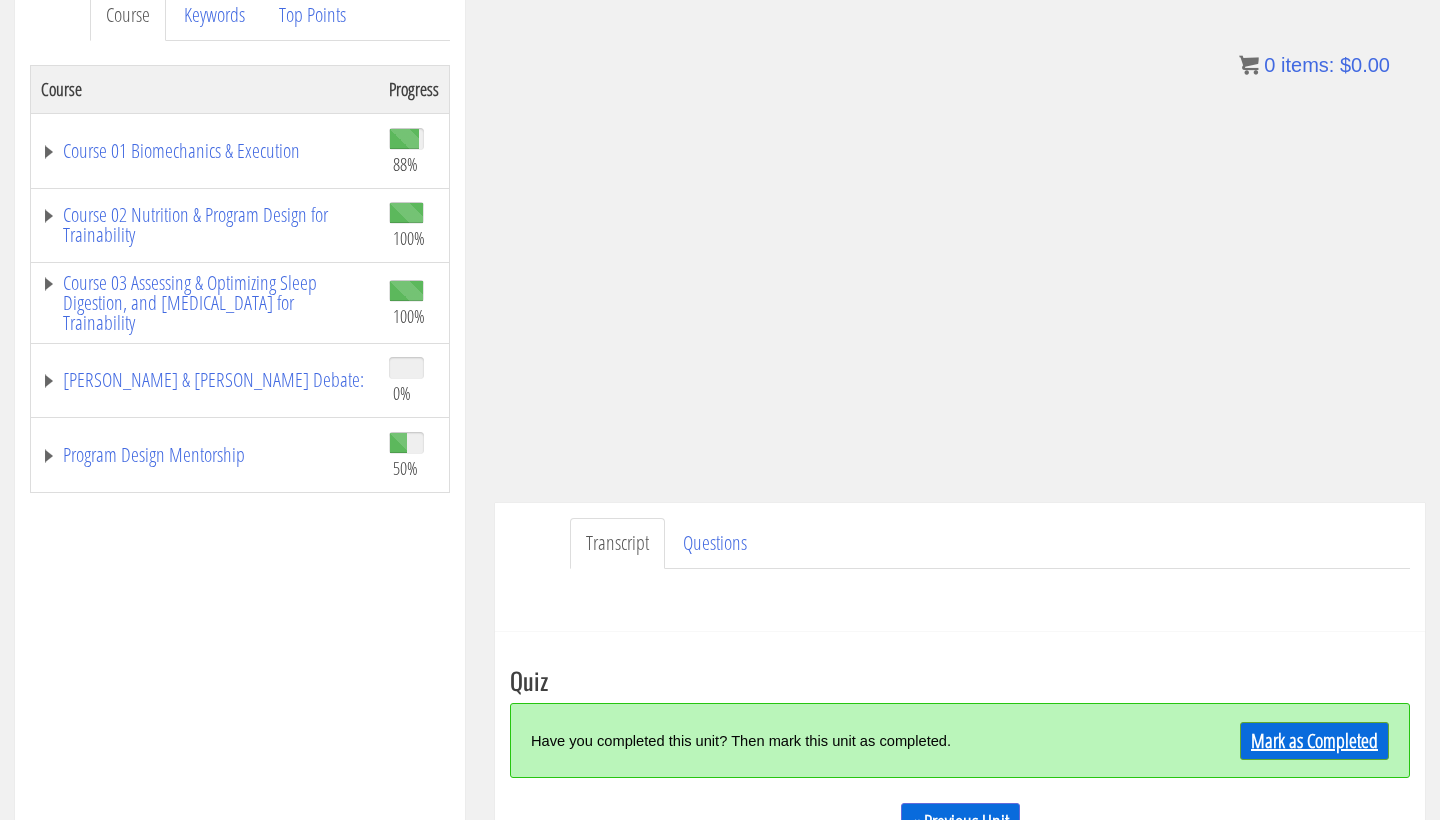 click on "Mark as Completed" at bounding box center (1314, 741) 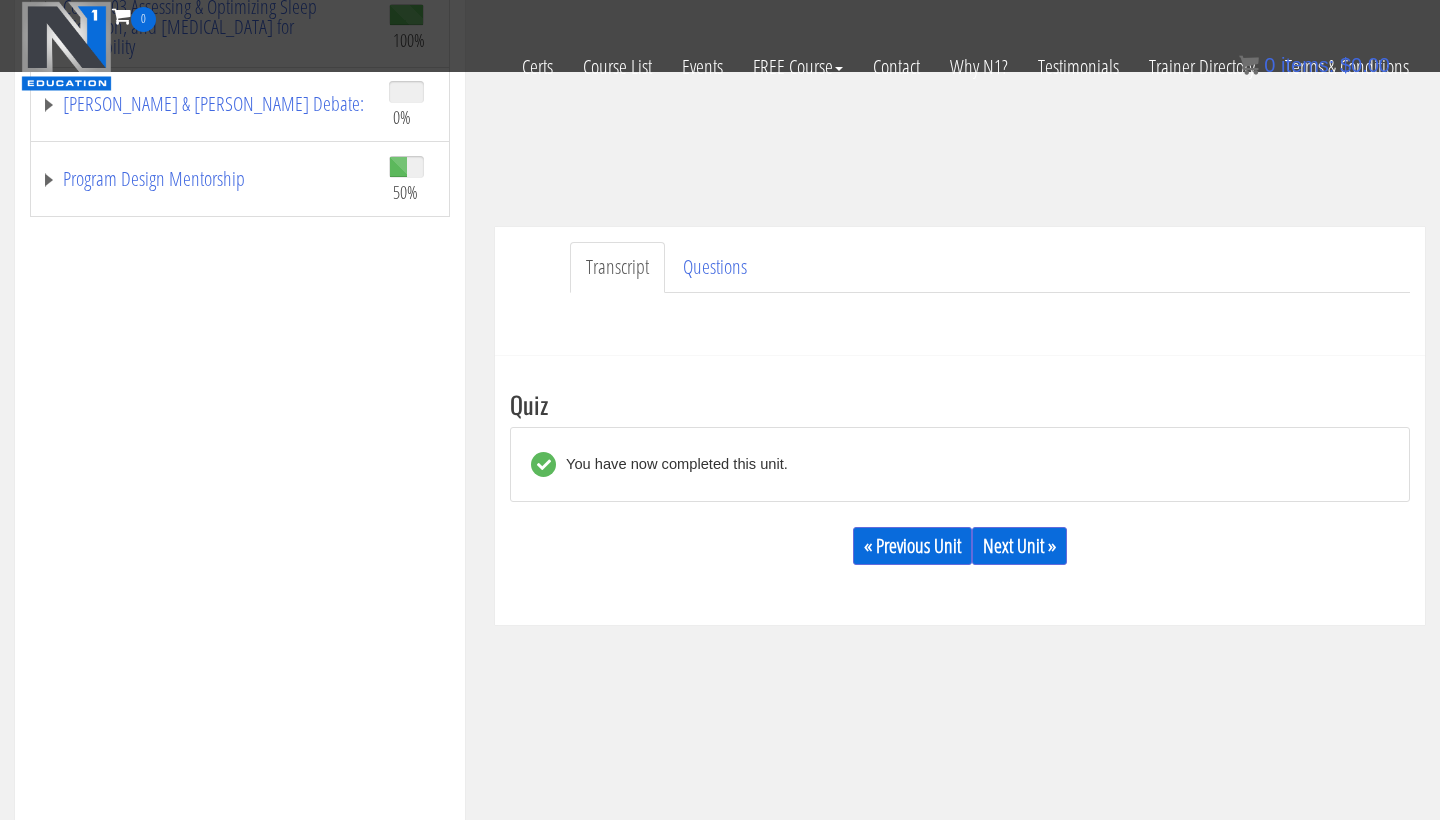 scroll, scrollTop: 437, scrollLeft: 0, axis: vertical 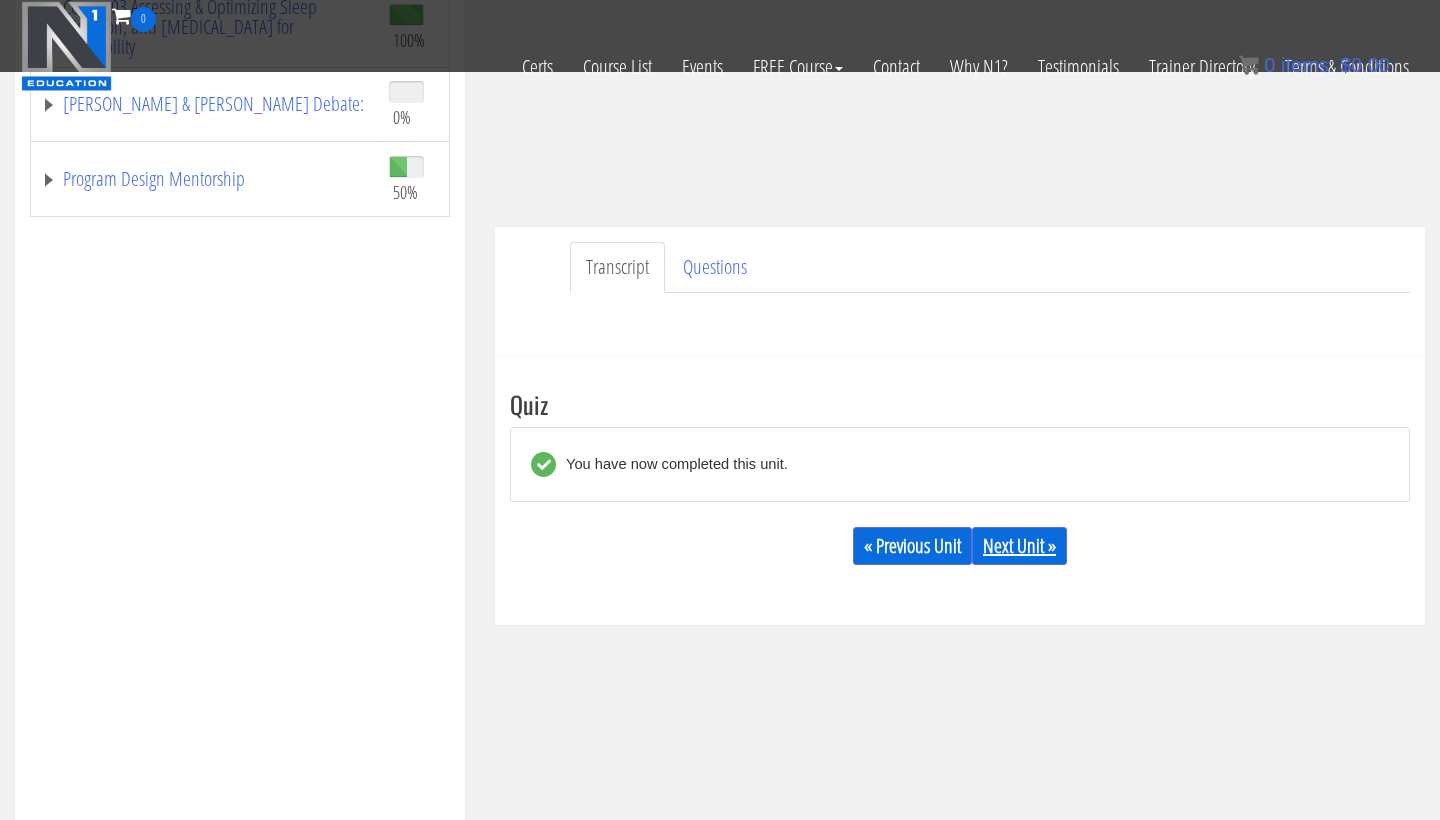 click on "Next Unit »" at bounding box center (1019, 546) 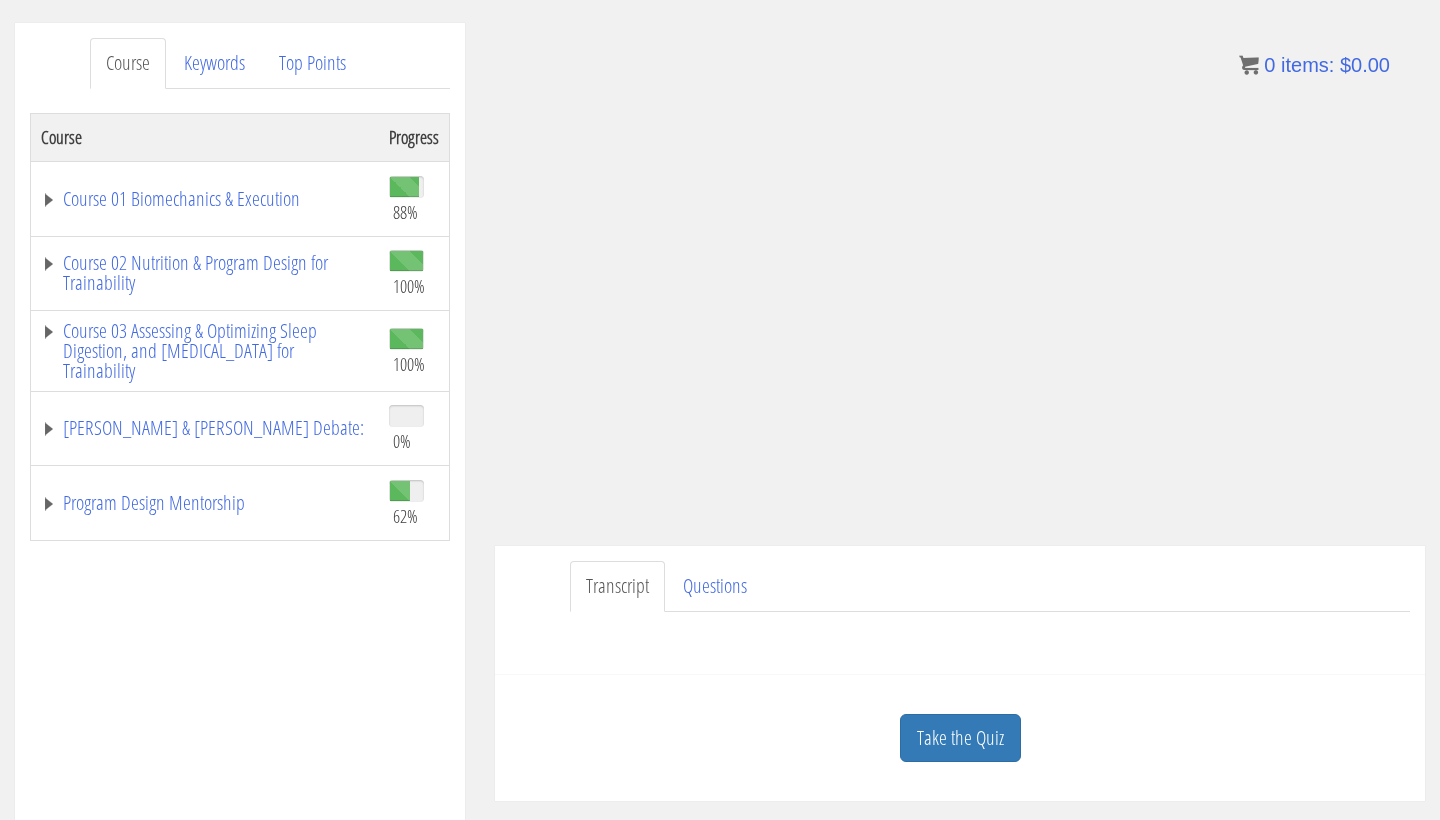 scroll, scrollTop: 254, scrollLeft: 0, axis: vertical 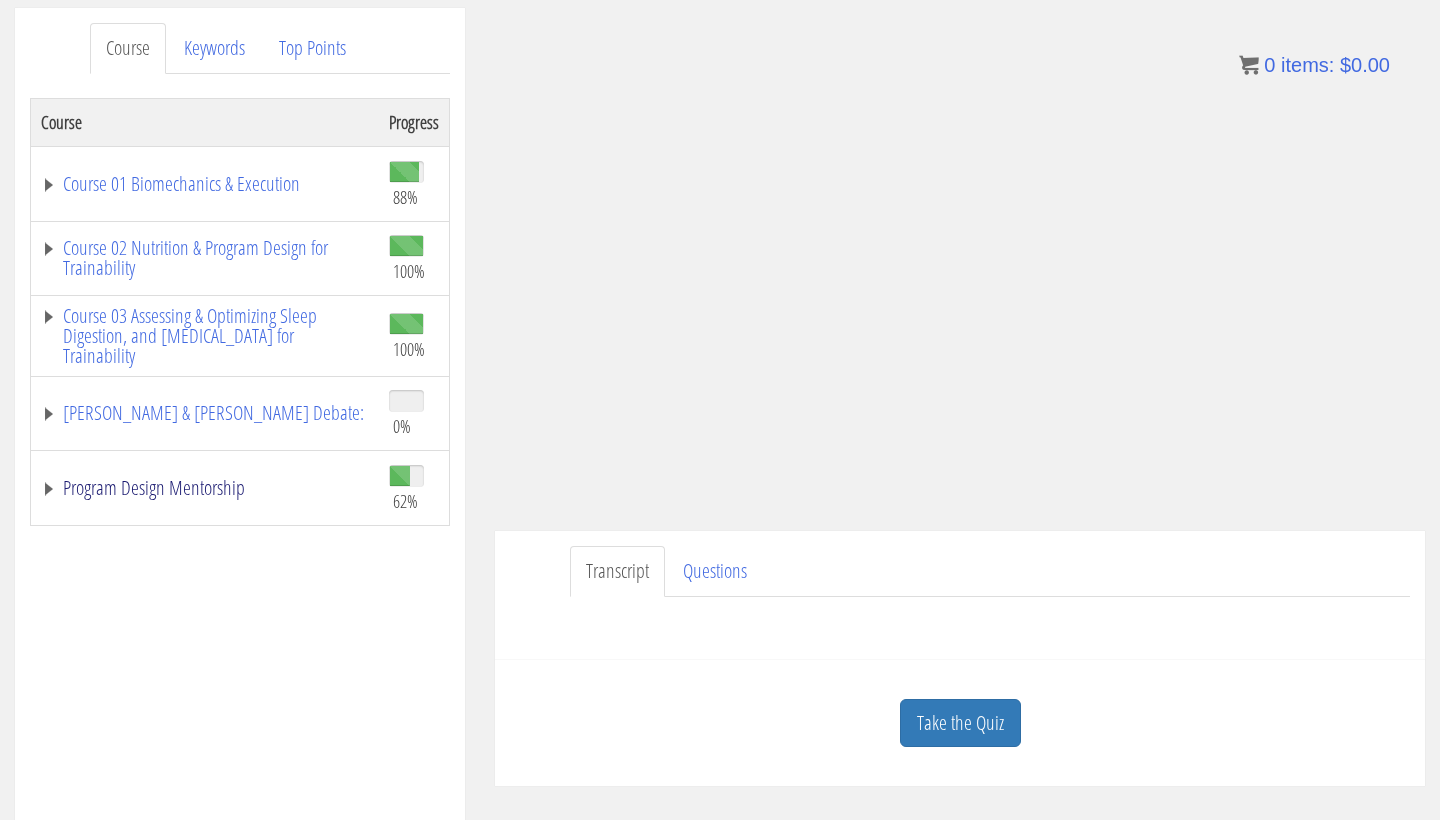 click on "Program Design Mentorship" at bounding box center (205, 488) 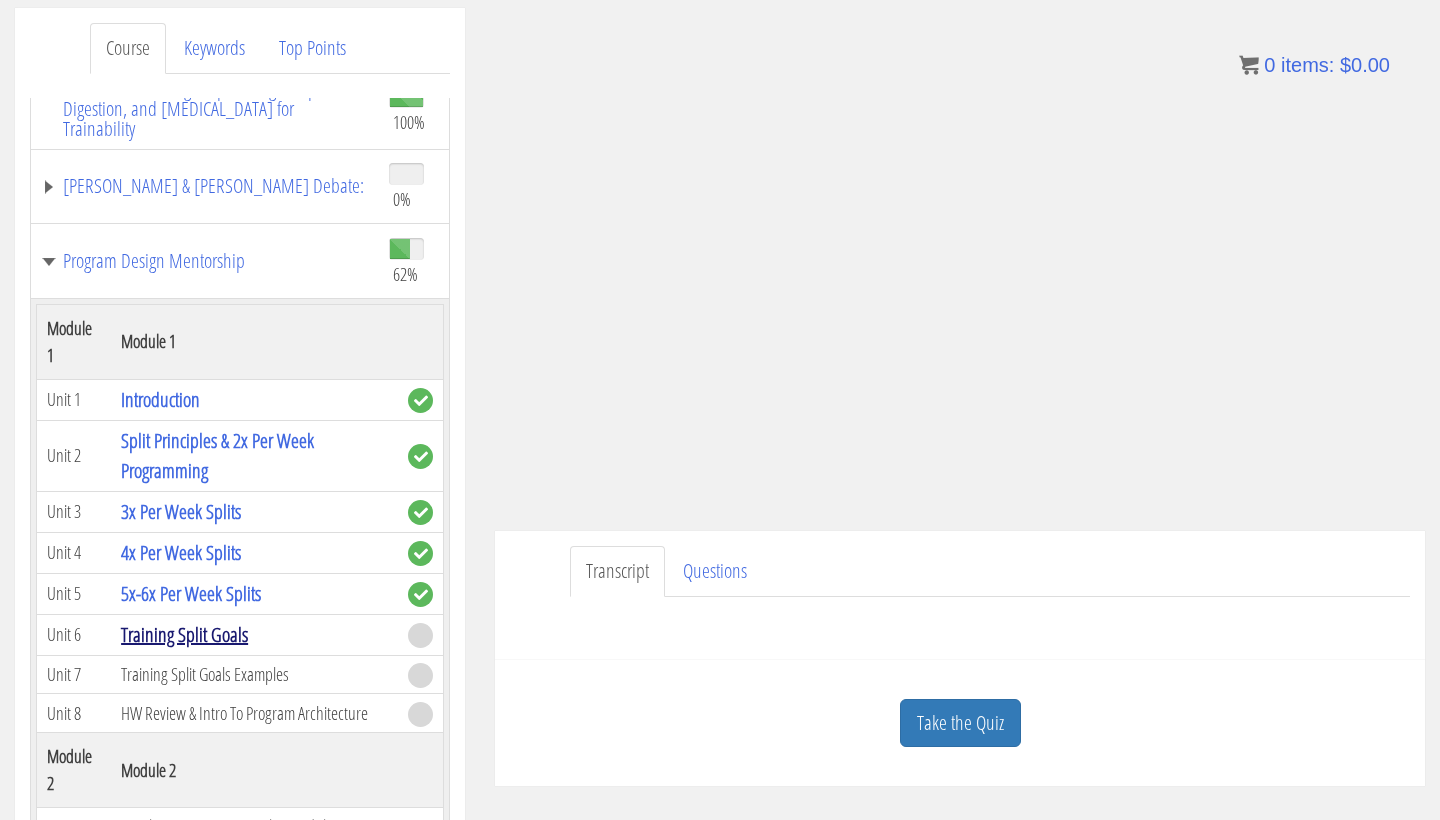 scroll, scrollTop: 227, scrollLeft: 0, axis: vertical 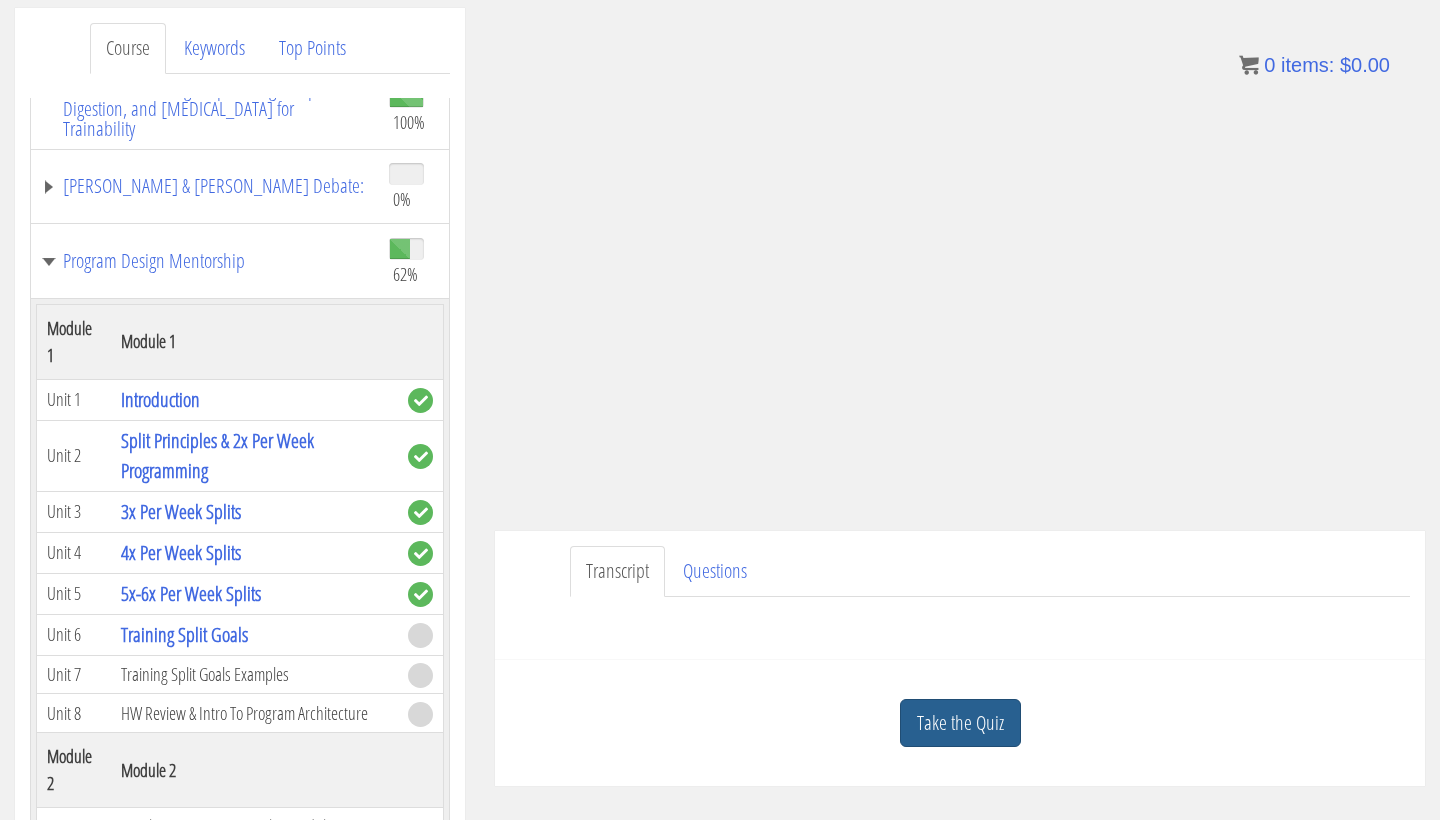 click on "Take the Quiz" at bounding box center [960, 723] 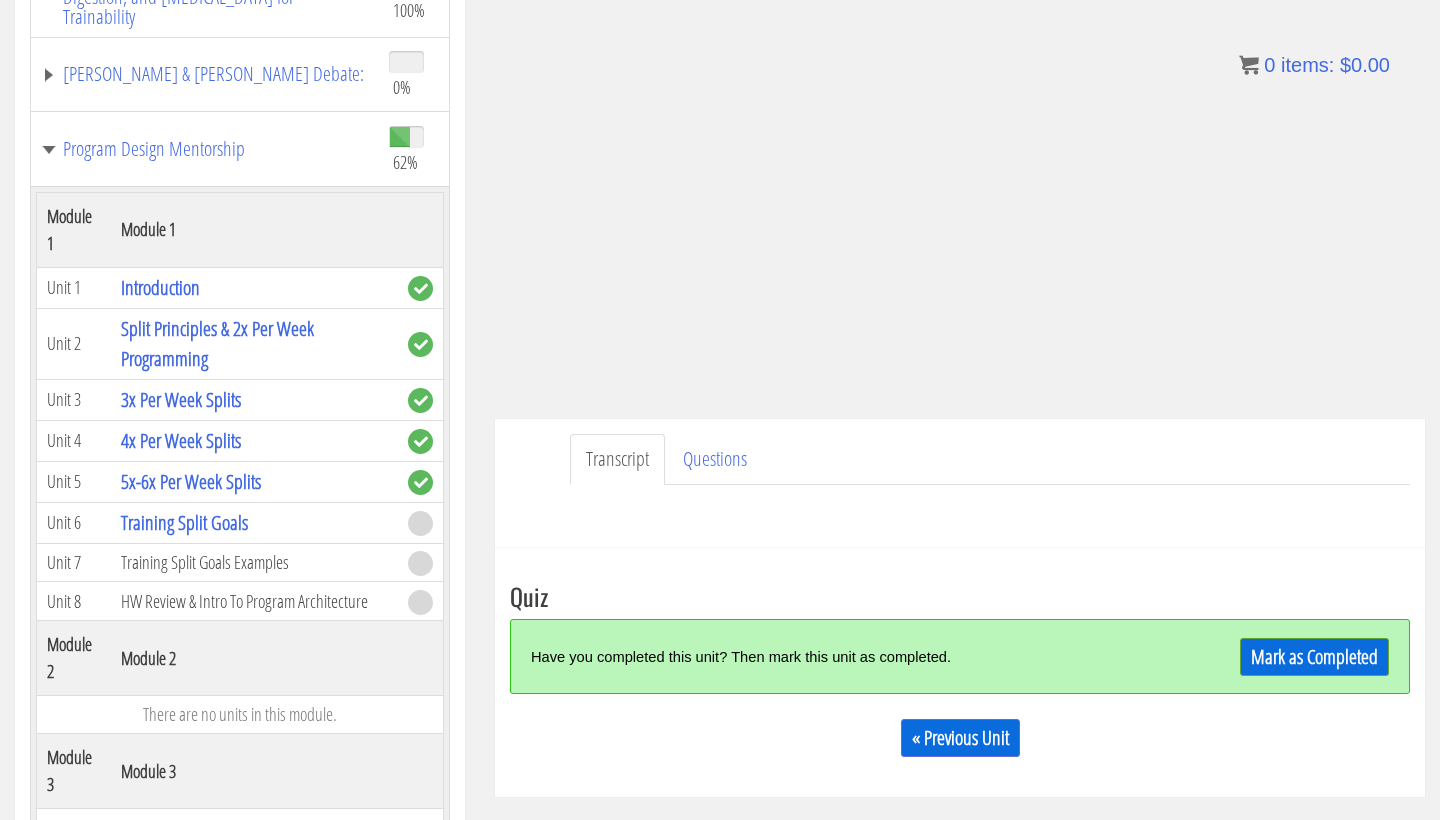 scroll, scrollTop: 378, scrollLeft: 0, axis: vertical 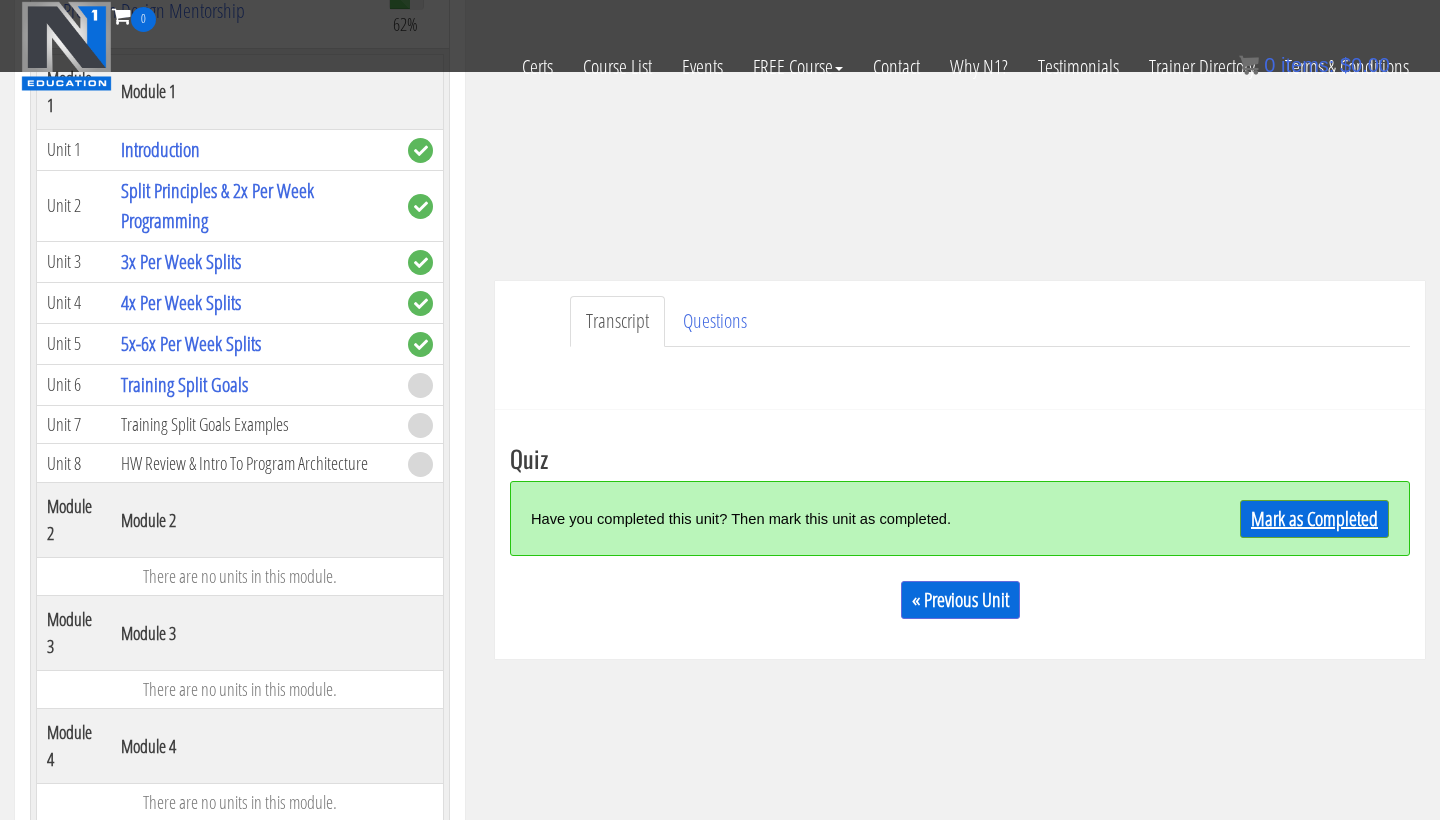 click on "Mark as Completed" at bounding box center [1314, 519] 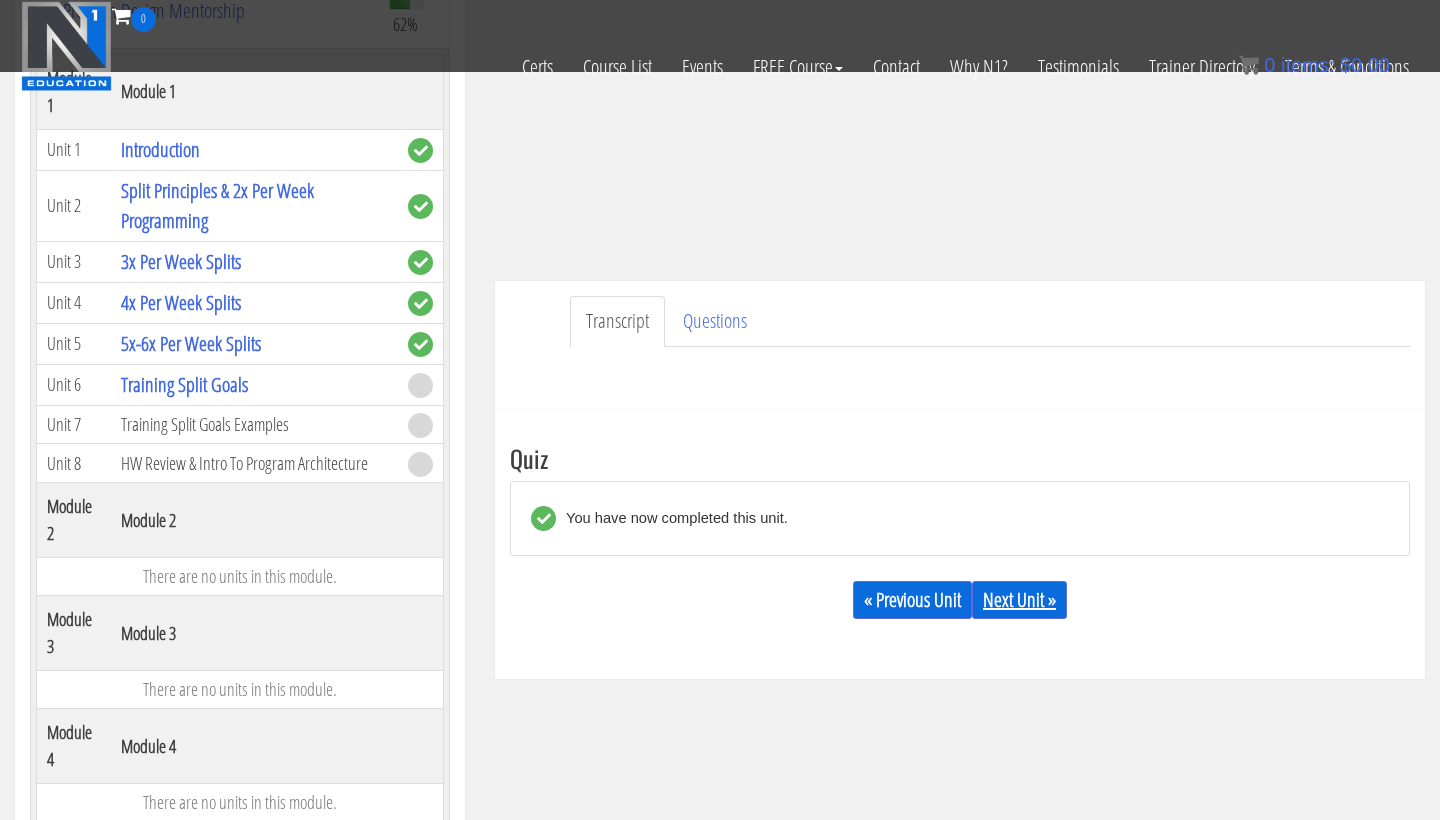 click on "Next Unit »" at bounding box center [1019, 600] 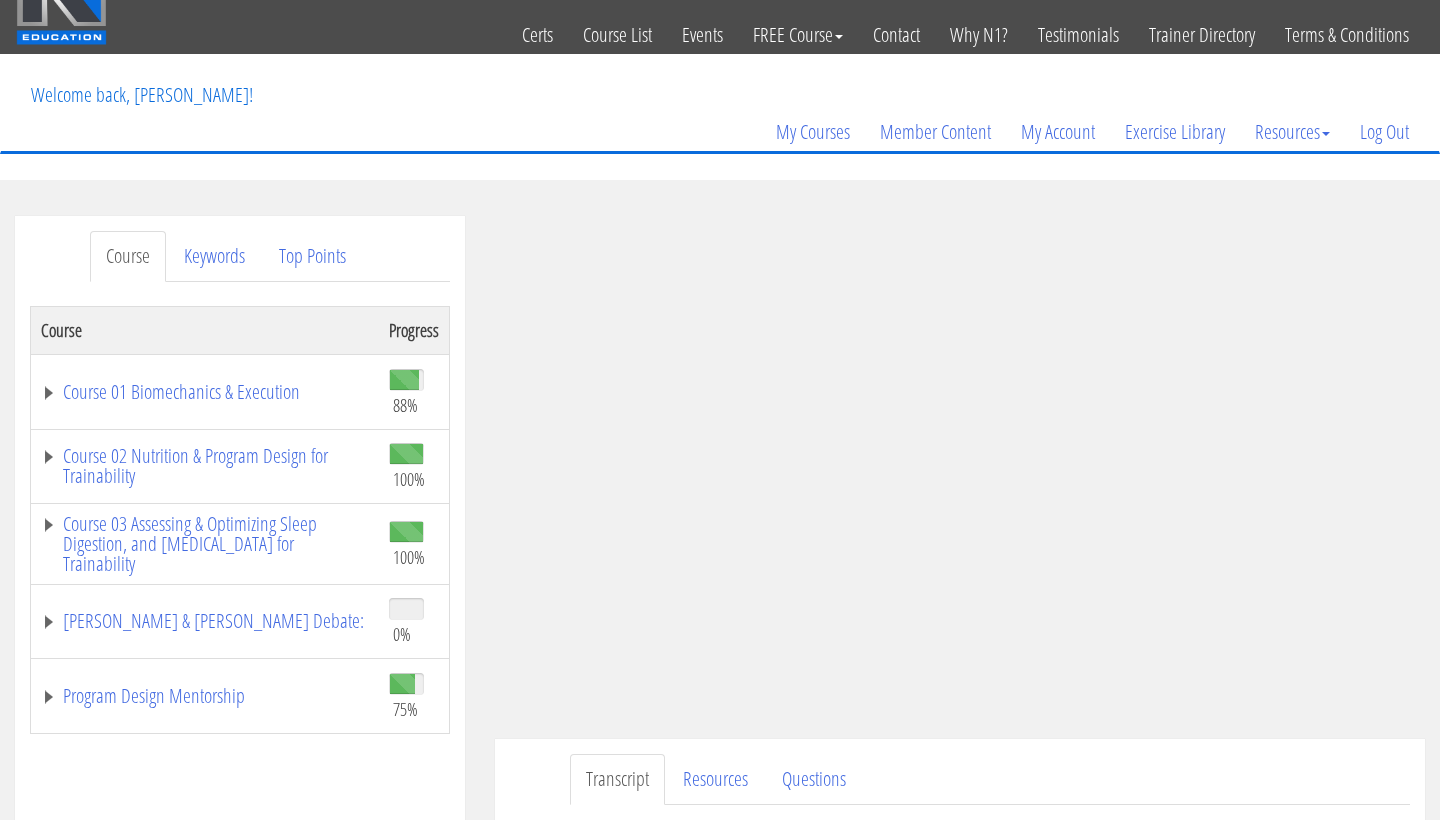 scroll, scrollTop: 91, scrollLeft: 0, axis: vertical 